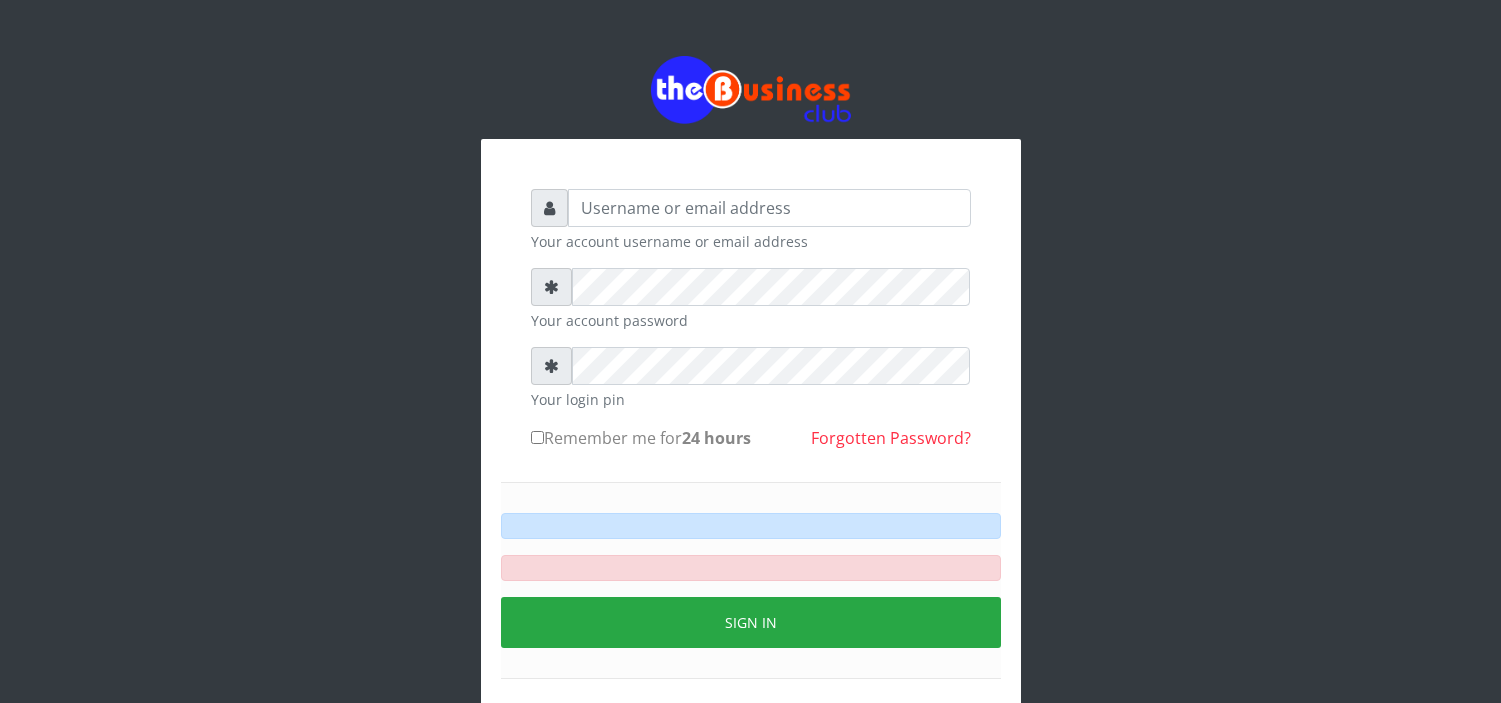scroll, scrollTop: 0, scrollLeft: 0, axis: both 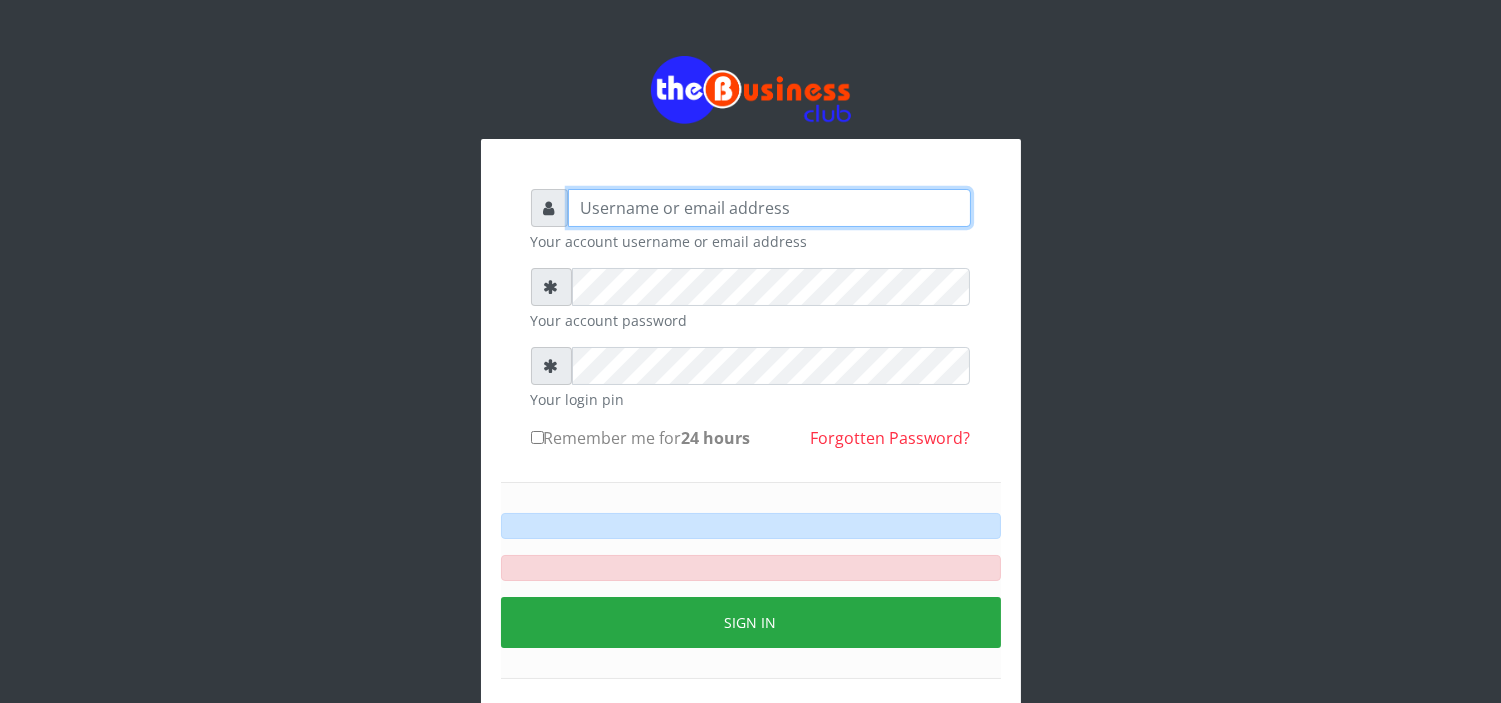 click at bounding box center (769, 208) 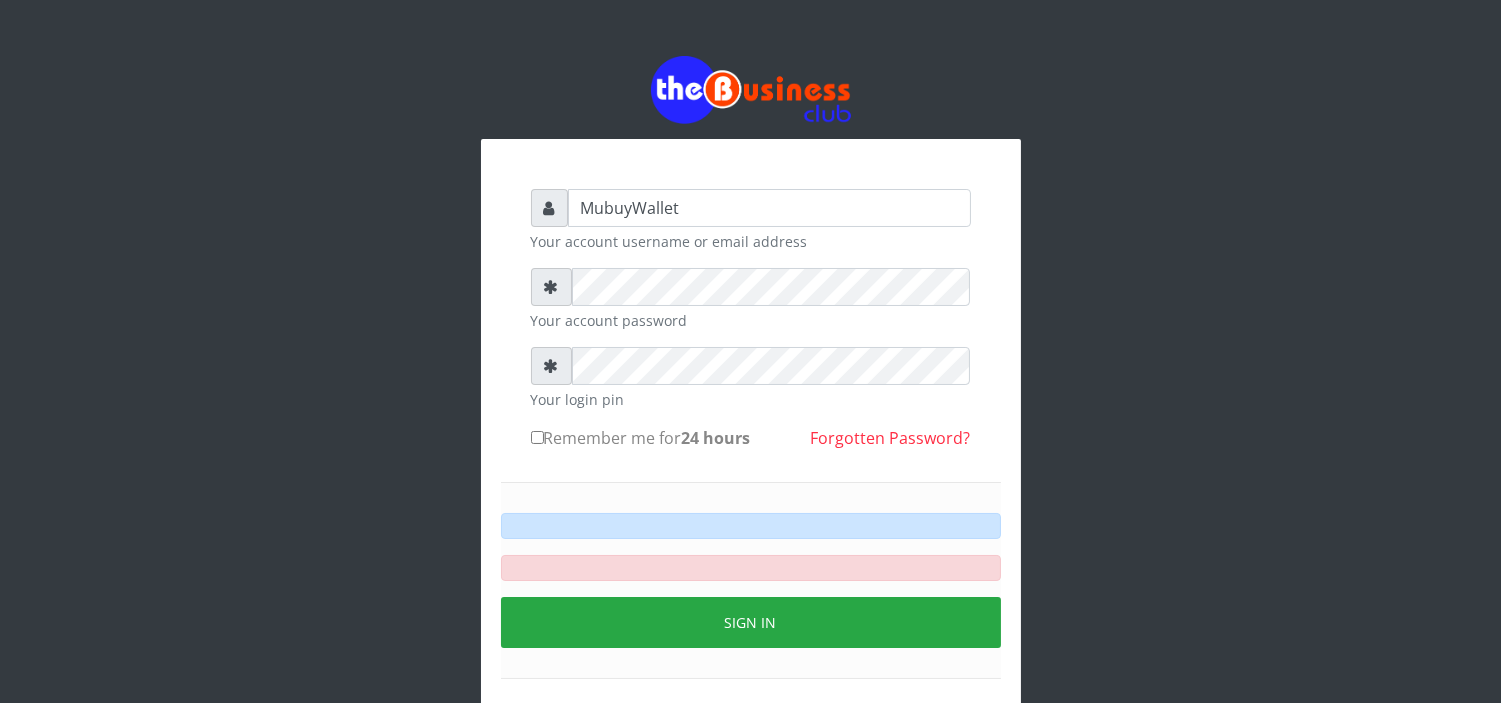 click on "Remember me for  24 hours" at bounding box center [537, 437] 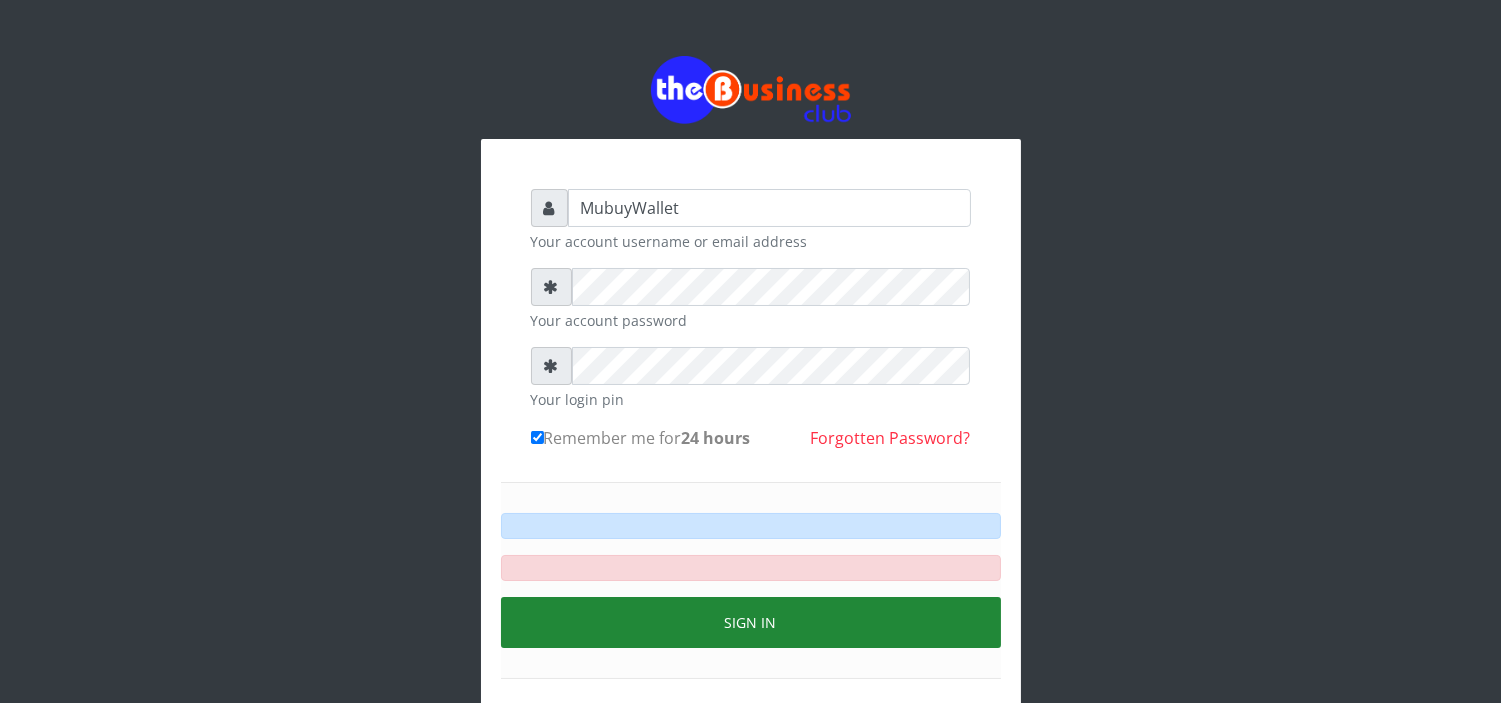 click on "Sign in" at bounding box center (751, 622) 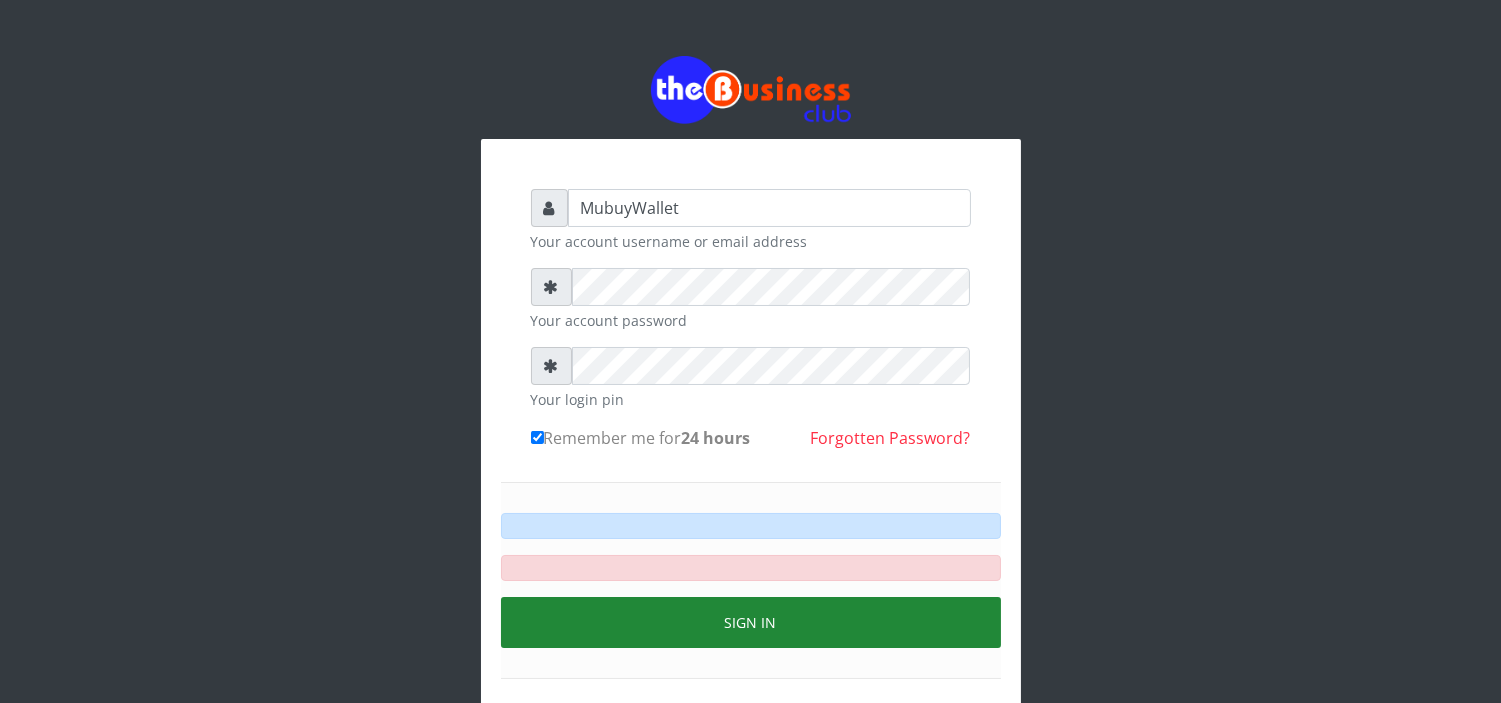 type 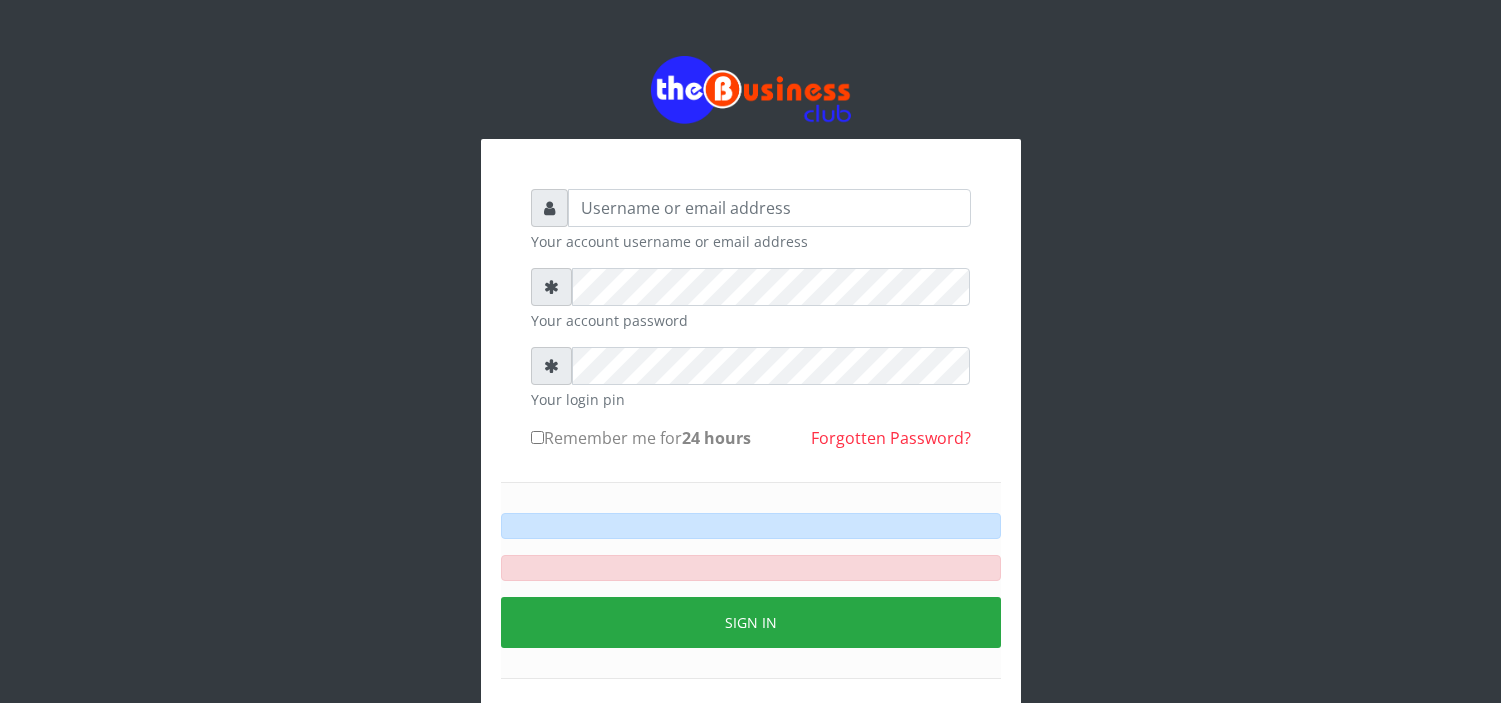 scroll, scrollTop: 0, scrollLeft: 0, axis: both 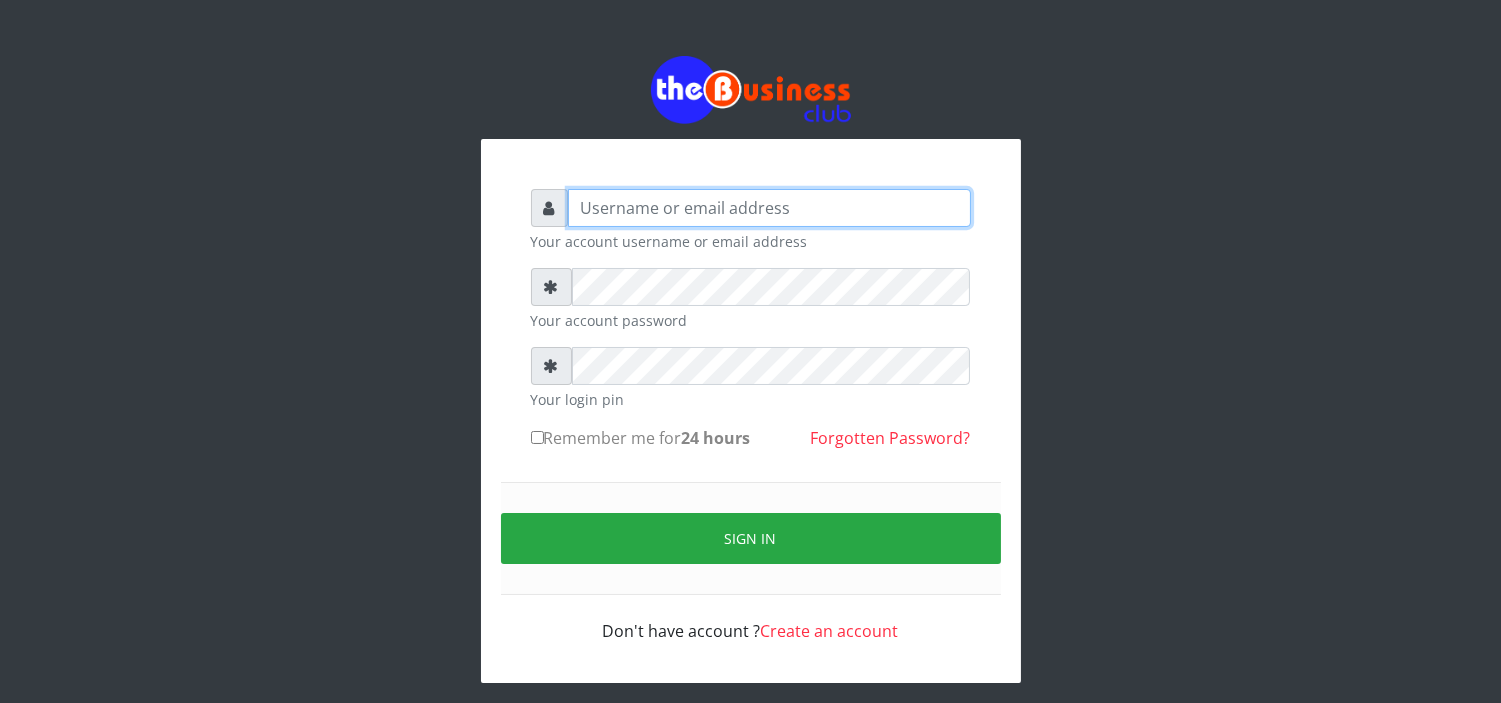 click at bounding box center [769, 208] 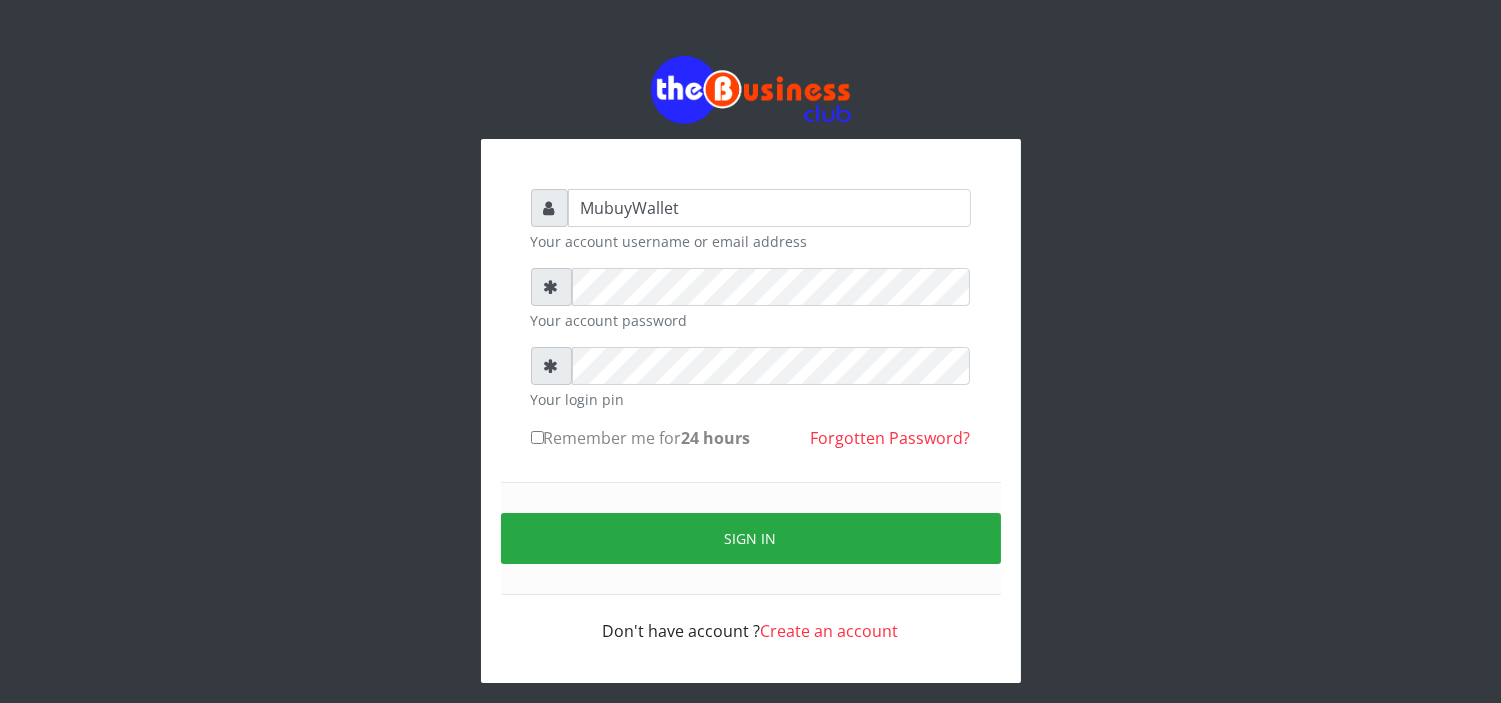click on "Remember me for  24 hours" at bounding box center [537, 437] 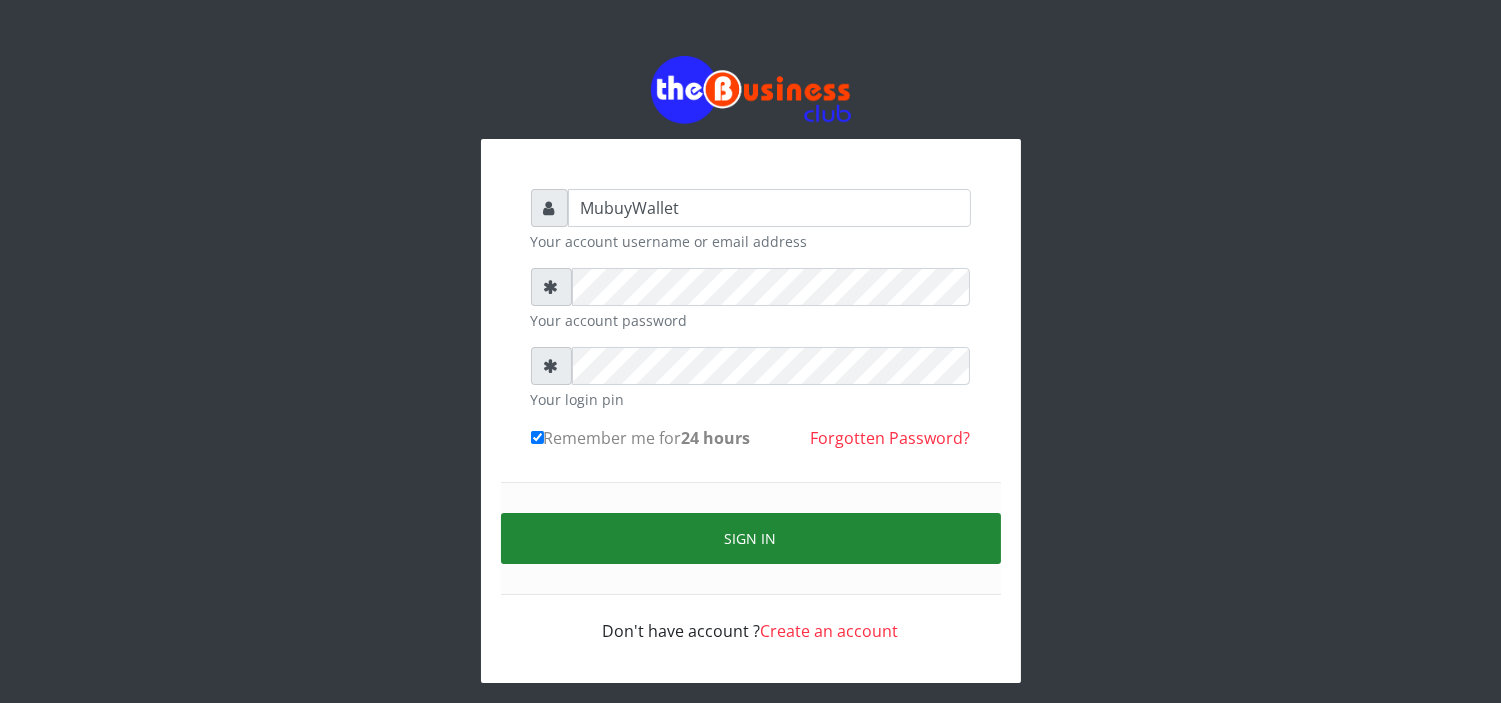 click on "Sign in" at bounding box center (751, 538) 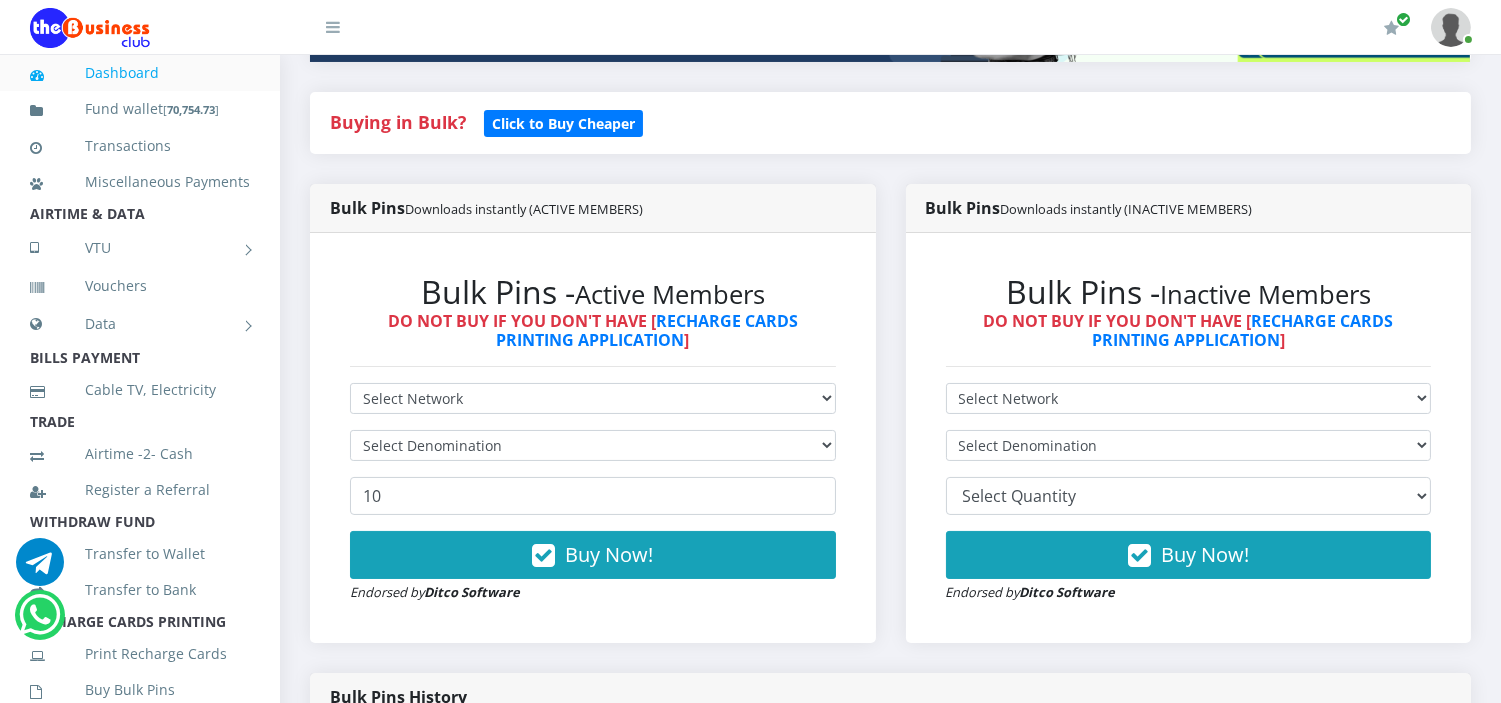 scroll, scrollTop: 401, scrollLeft: 0, axis: vertical 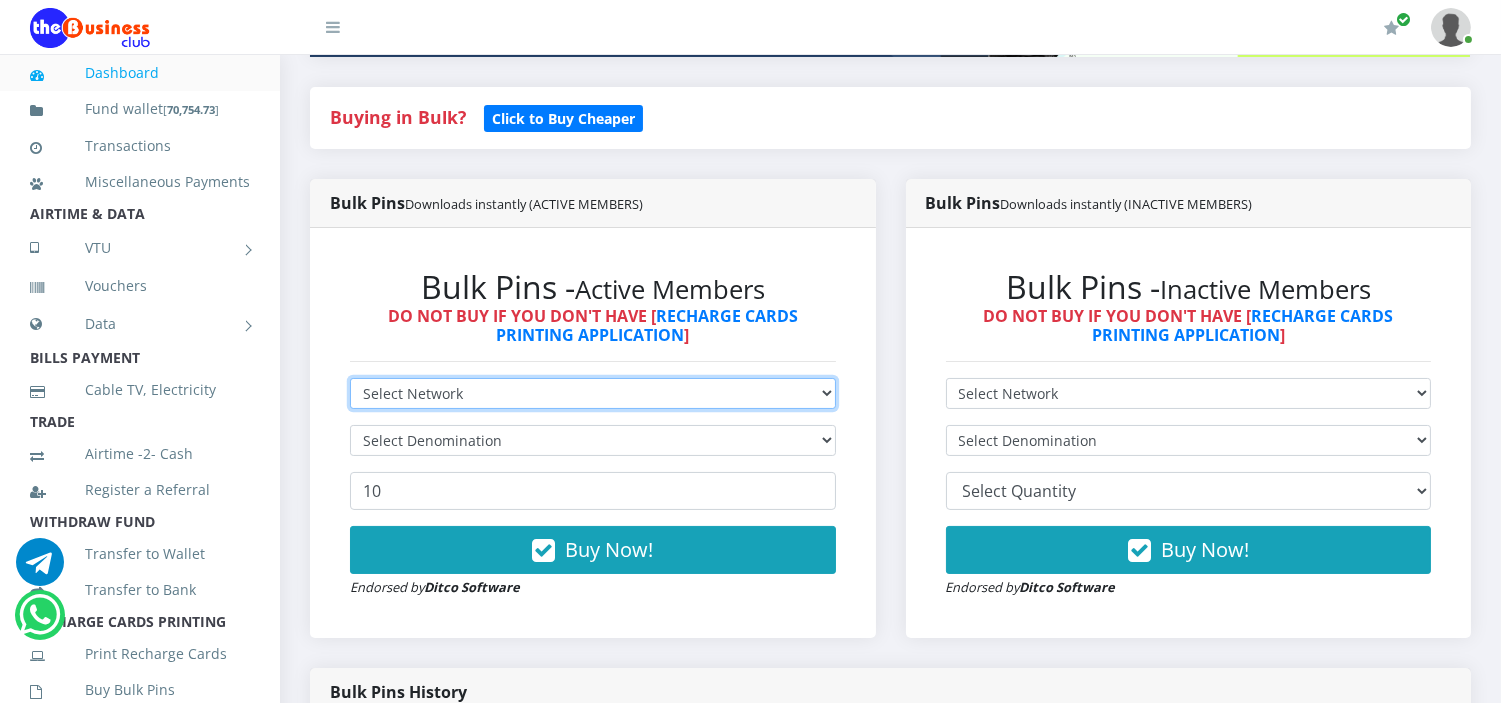 click on "Select Network
MTN
Globacom
9Mobile
Airtel" at bounding box center [593, 393] 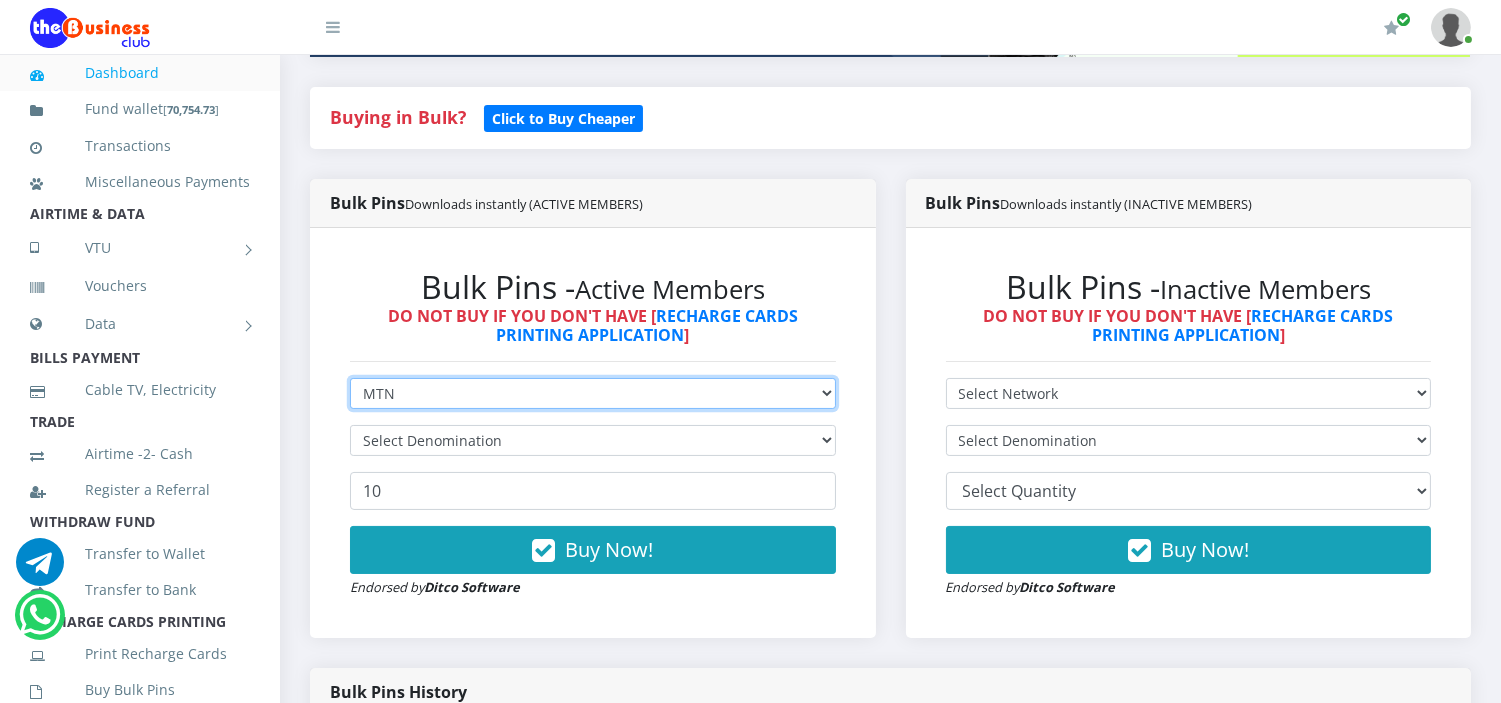 click on "Select Network
MTN
Globacom
9Mobile
Airtel" at bounding box center (593, 393) 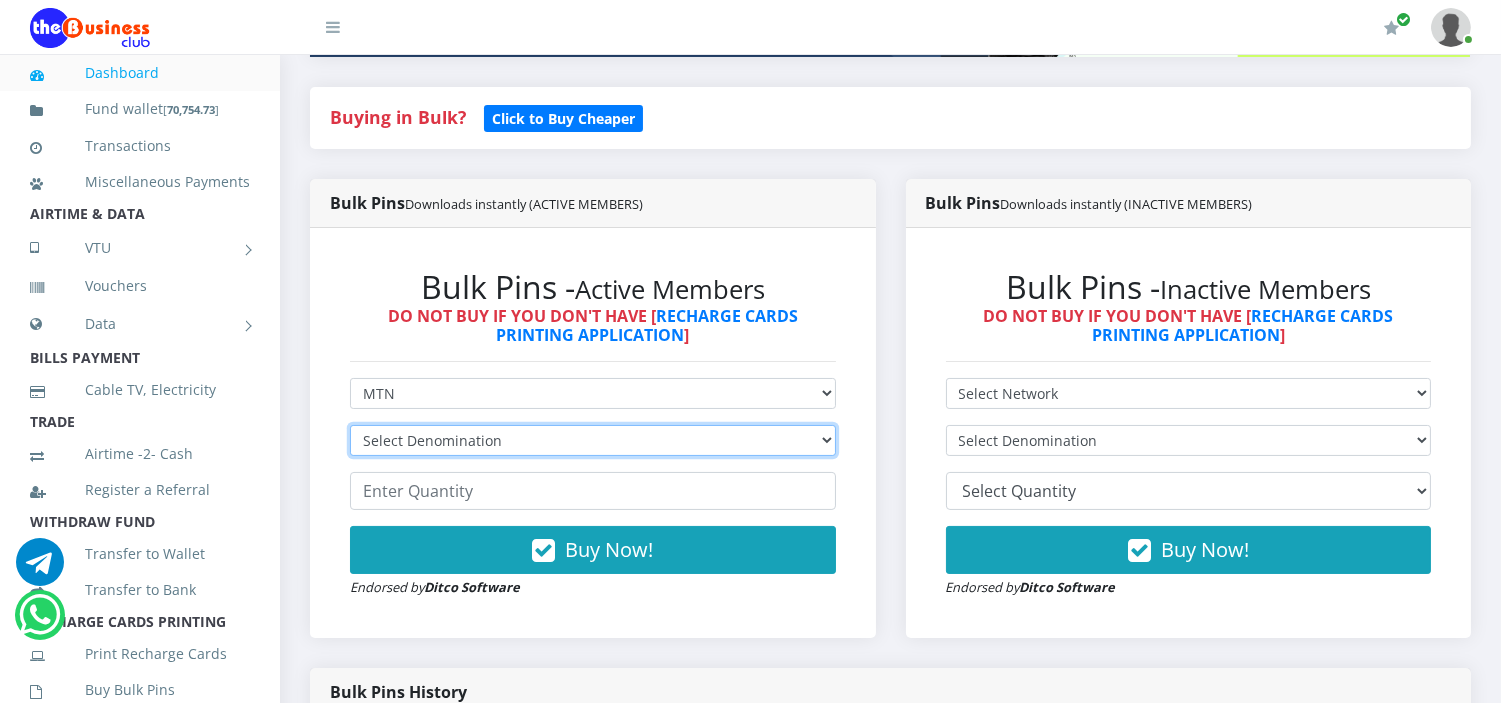 click on "Select Denomination MTN NGN100 - ₦96.99 MTN NGN200 - ₦193.98 MTN NGN400 - ₦387.96 MTN NGN500 - ₦484.95 MTN NGN1000 - ₦969.90 MTN NGN1500 - ₦1,454.85" at bounding box center (593, 440) 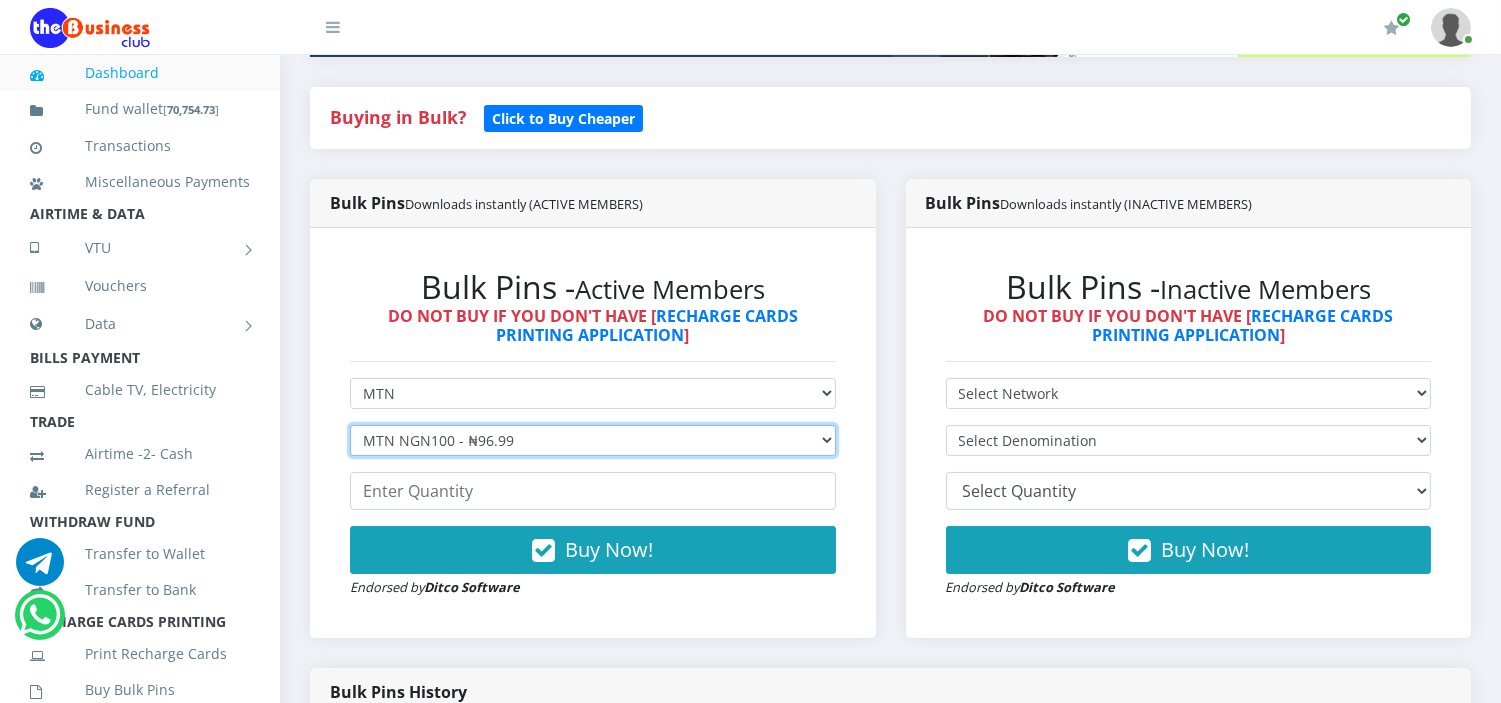 click on "Select Denomination MTN NGN100 - ₦96.99 MTN NGN200 - ₦193.98 MTN NGN400 - ₦387.96 MTN NGN500 - ₦484.95 MTN NGN1000 - ₦969.90 MTN NGN1500 - ₦1,454.85" at bounding box center (593, 440) 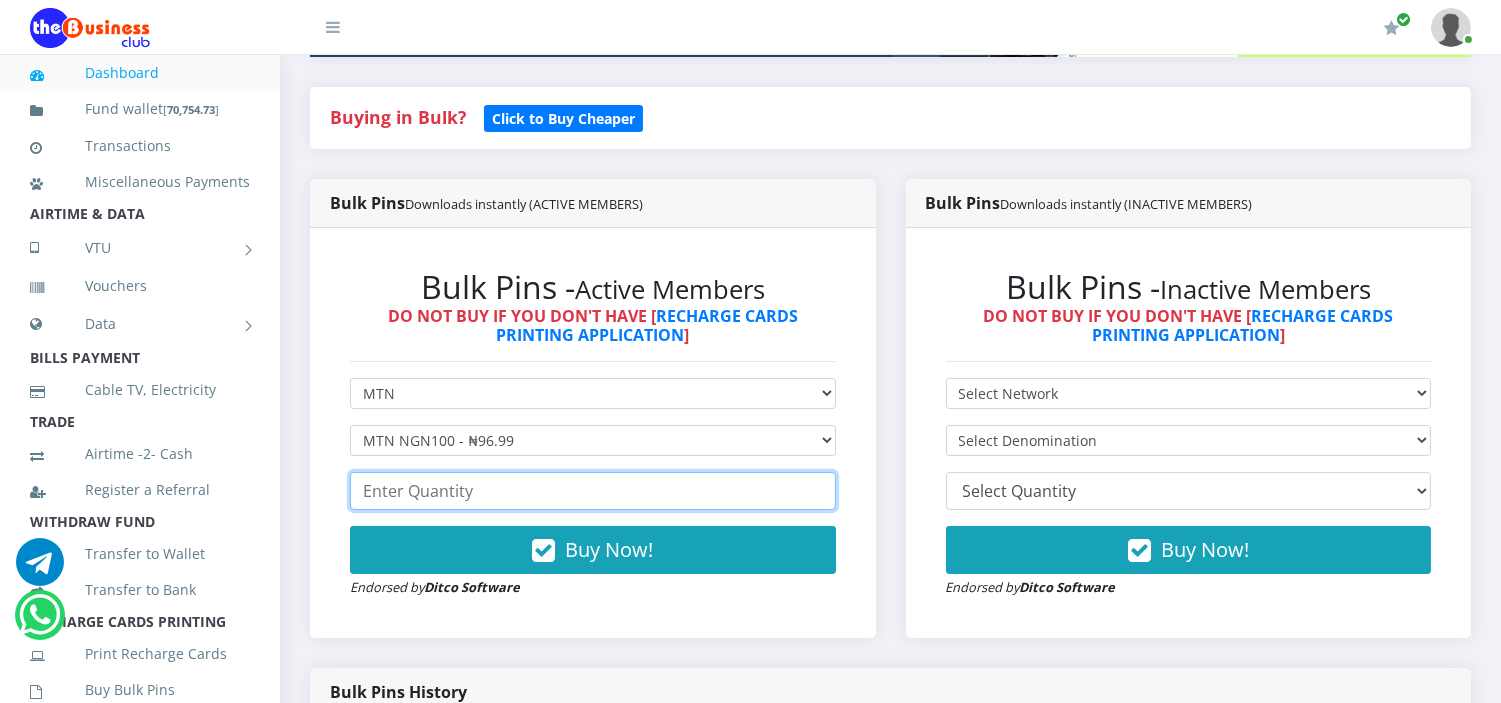 click at bounding box center (593, 491) 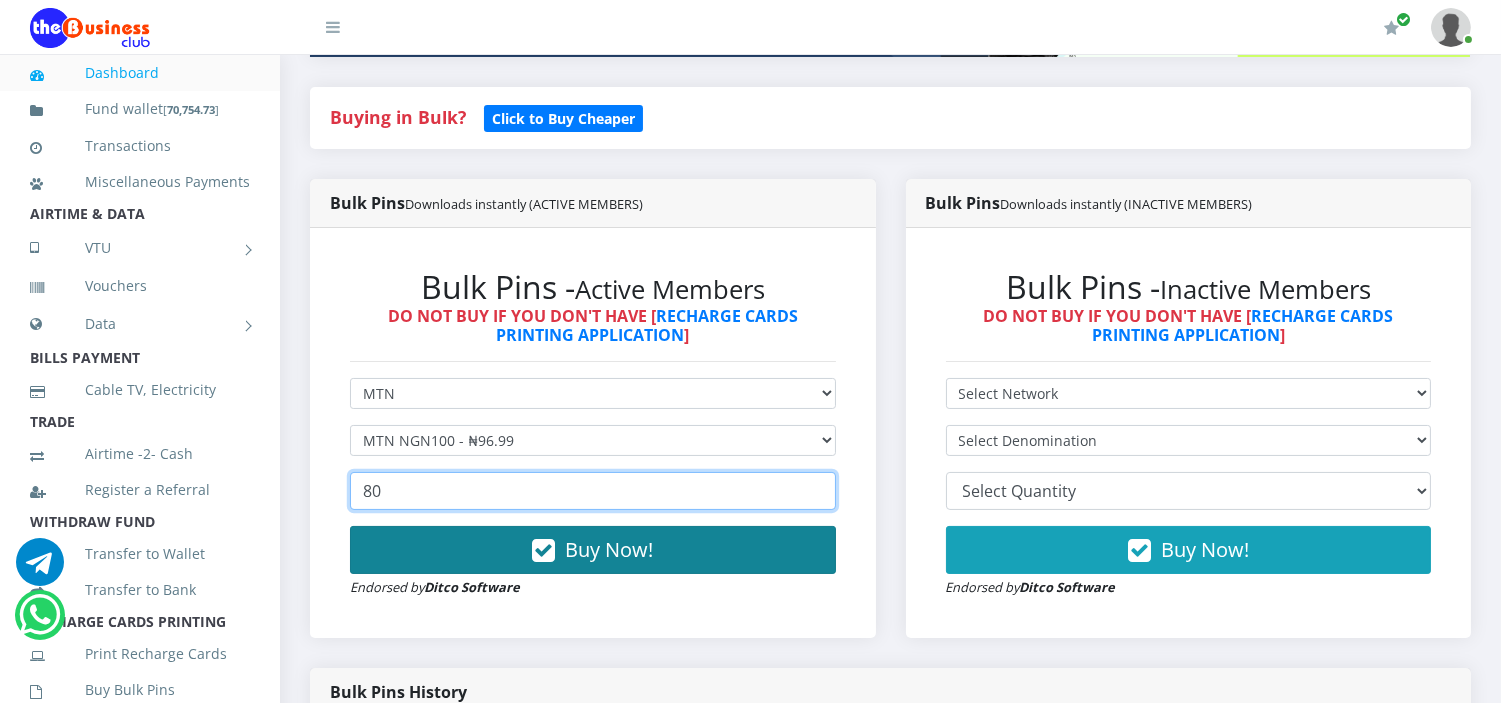 type on "80" 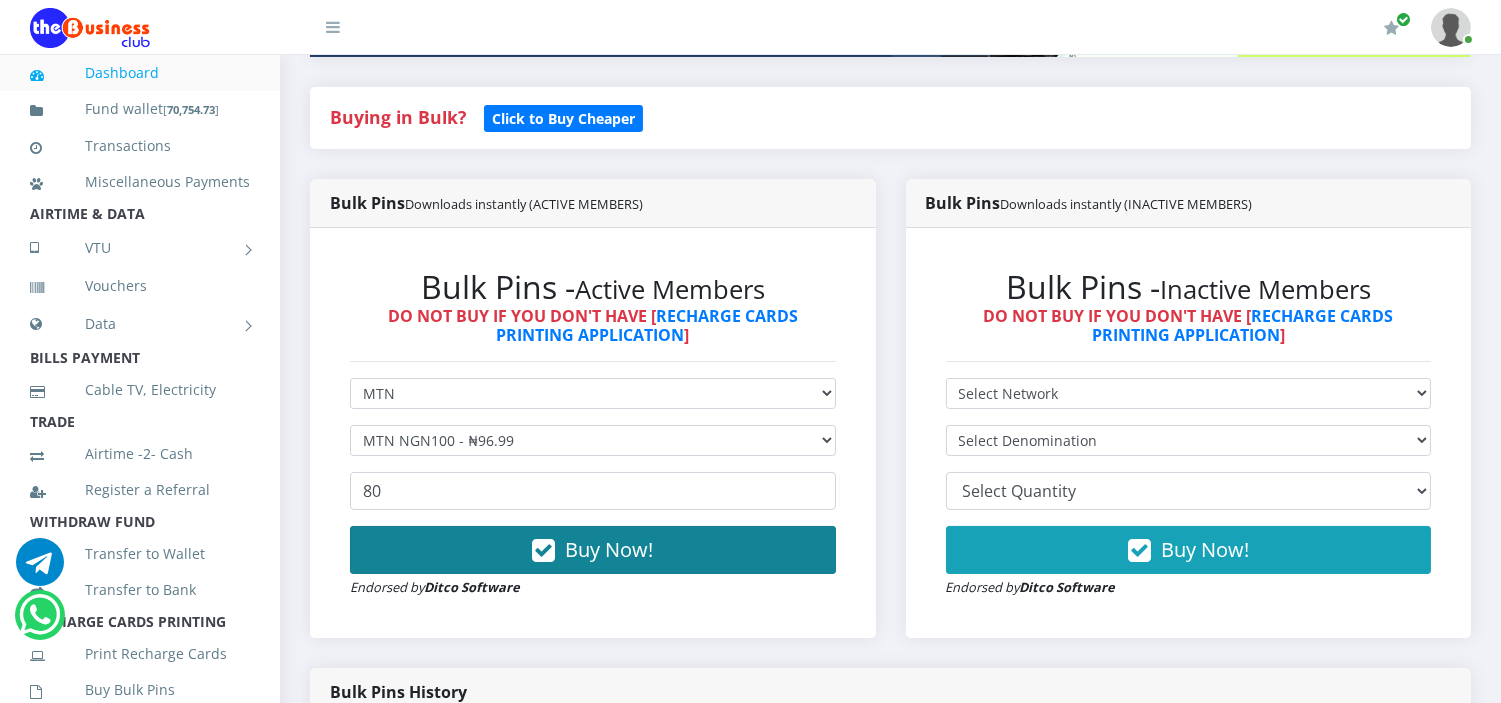 click on "Buy Now!" at bounding box center (593, 550) 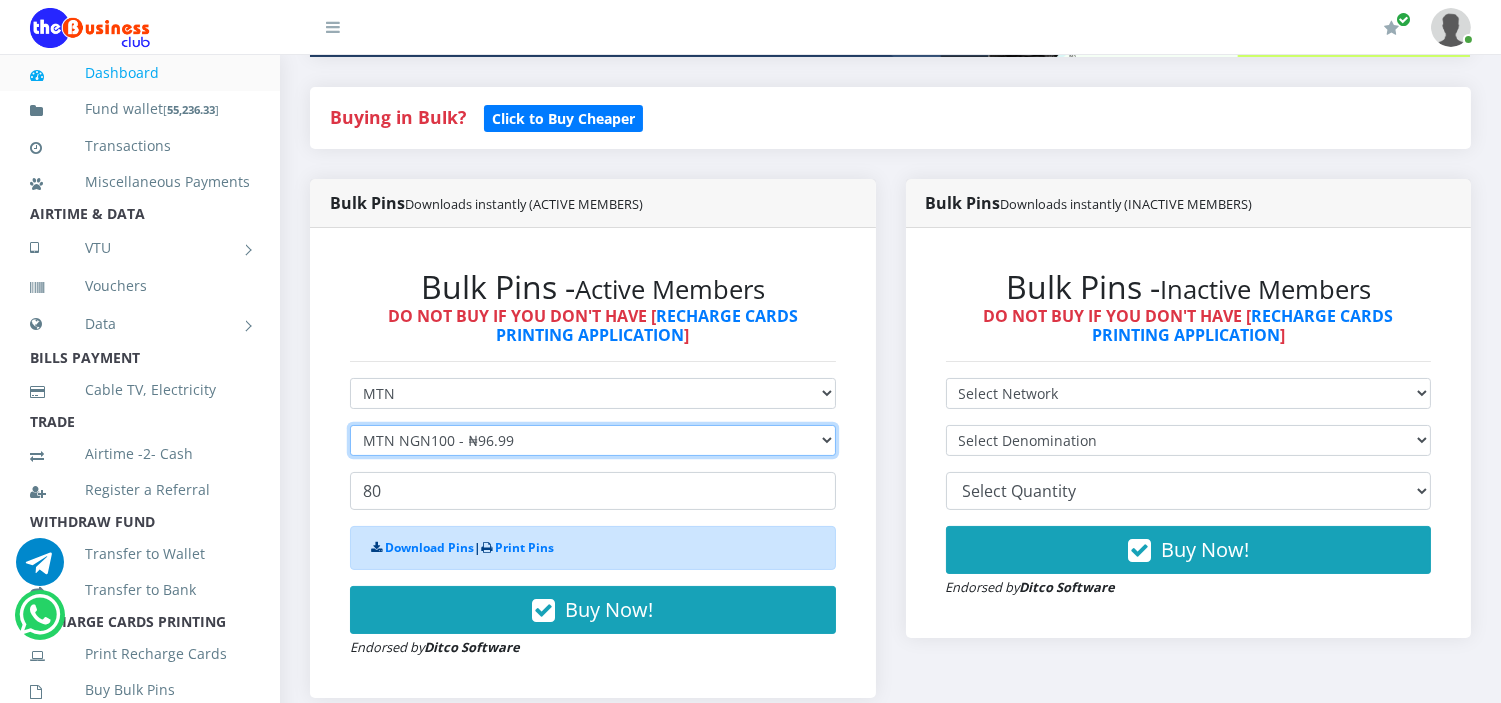 click on "Select Denomination MTN NGN100 - ₦96.99 MTN NGN200 - ₦193.98 MTN NGN400 - ₦387.96 MTN NGN500 - ₦484.95 MTN NGN1000 - ₦969.90 MTN NGN1500 - ₦1,454.85" at bounding box center (593, 440) 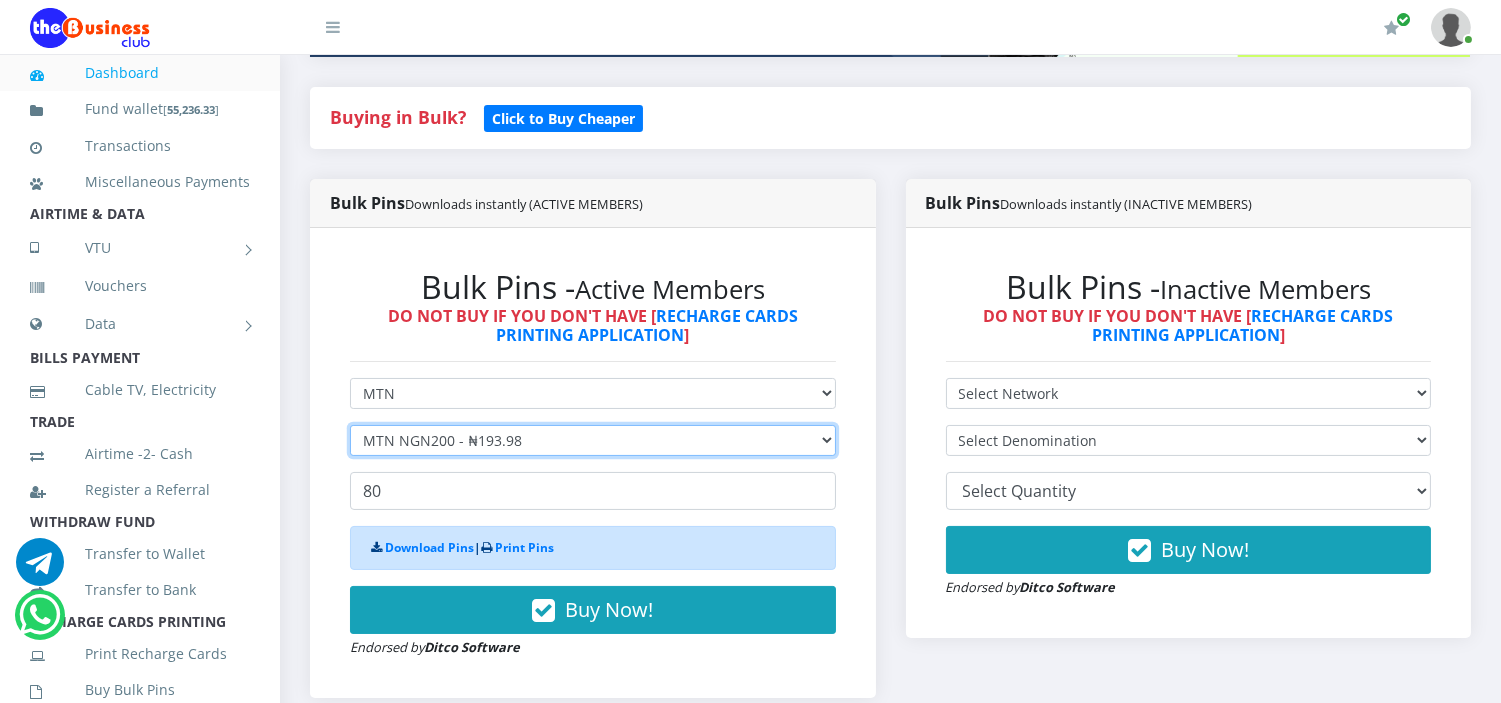 click on "Select Denomination MTN NGN100 - ₦96.99 MTN NGN200 - ₦193.98 MTN NGN400 - ₦387.96 MTN NGN500 - ₦484.95 MTN NGN1000 - ₦969.90 MTN NGN1500 - ₦1,454.85" at bounding box center [593, 440] 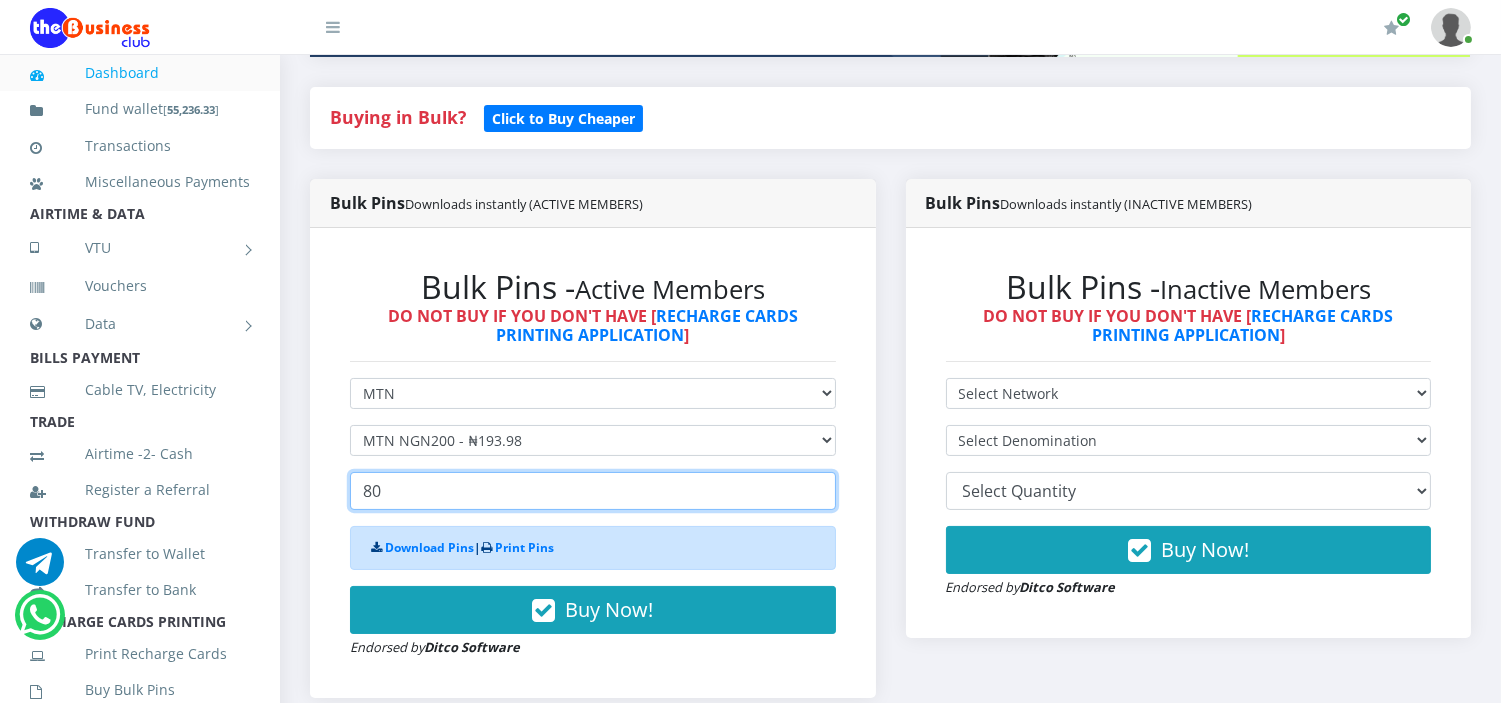 click on "80" at bounding box center (593, 491) 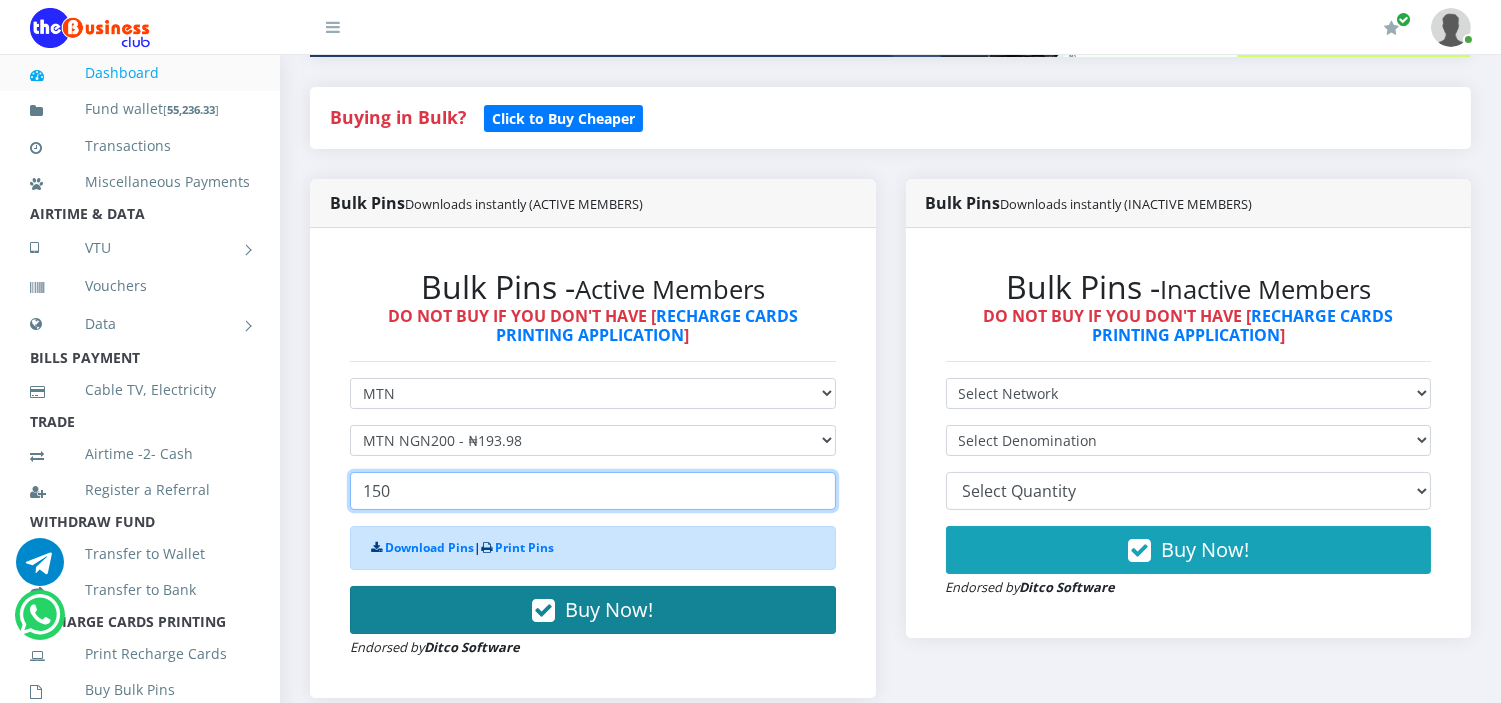 type on "150" 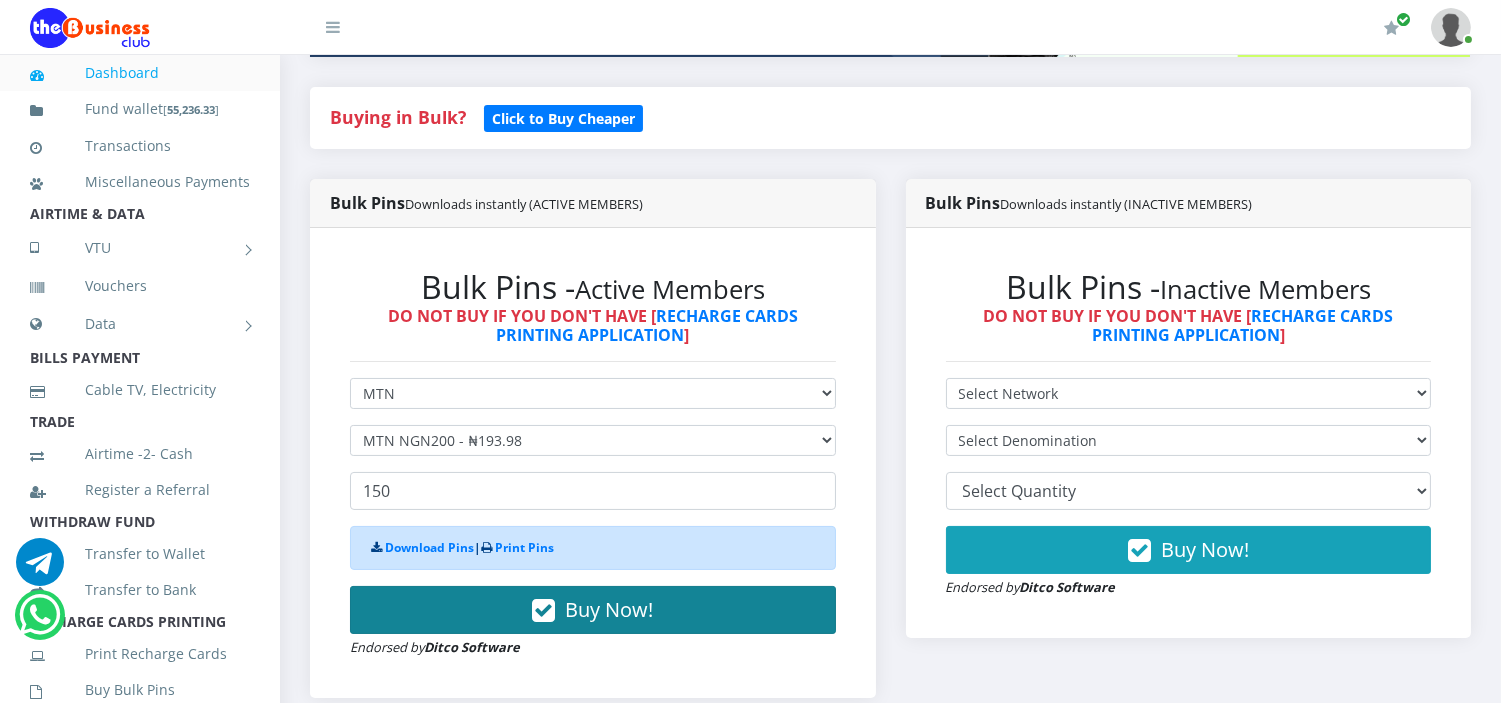 click on "Buy Now!" at bounding box center (593, 610) 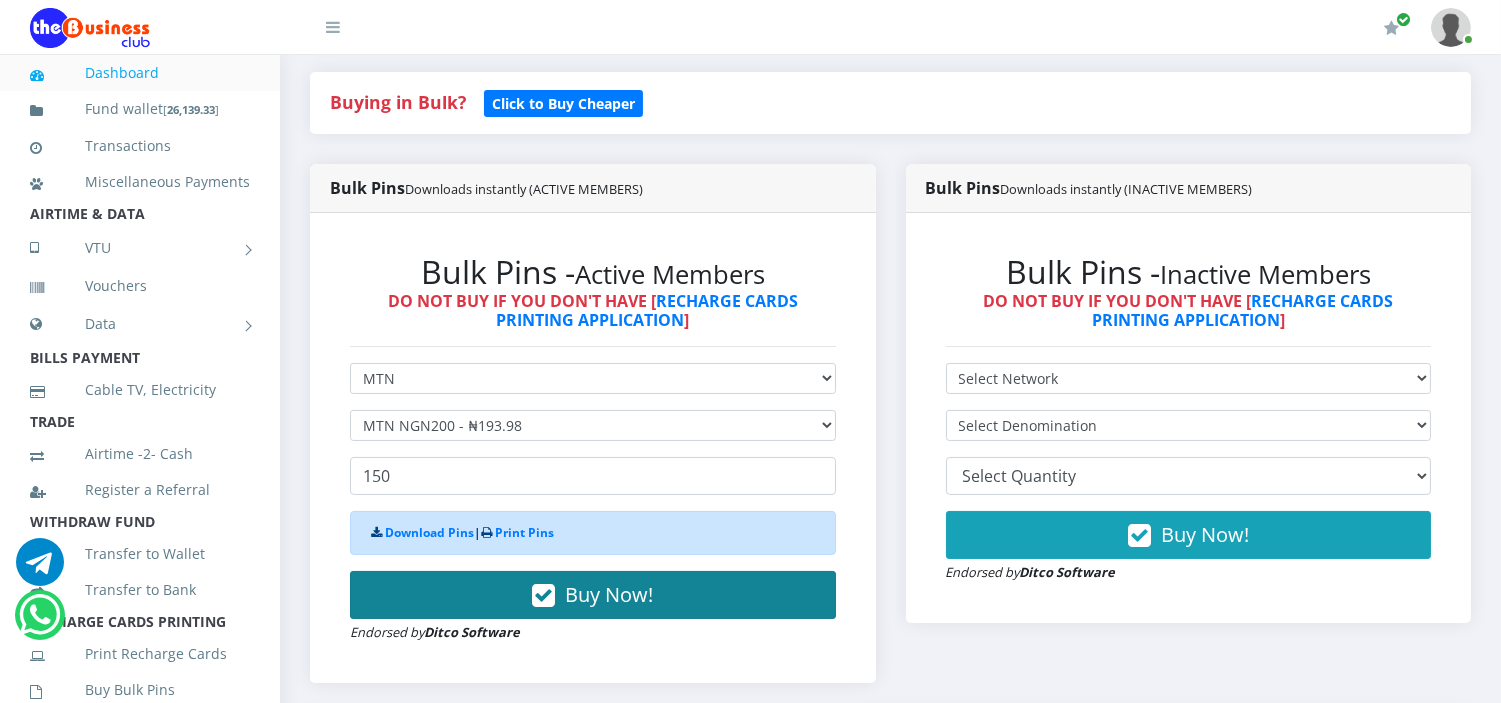 scroll, scrollTop: 417, scrollLeft: 0, axis: vertical 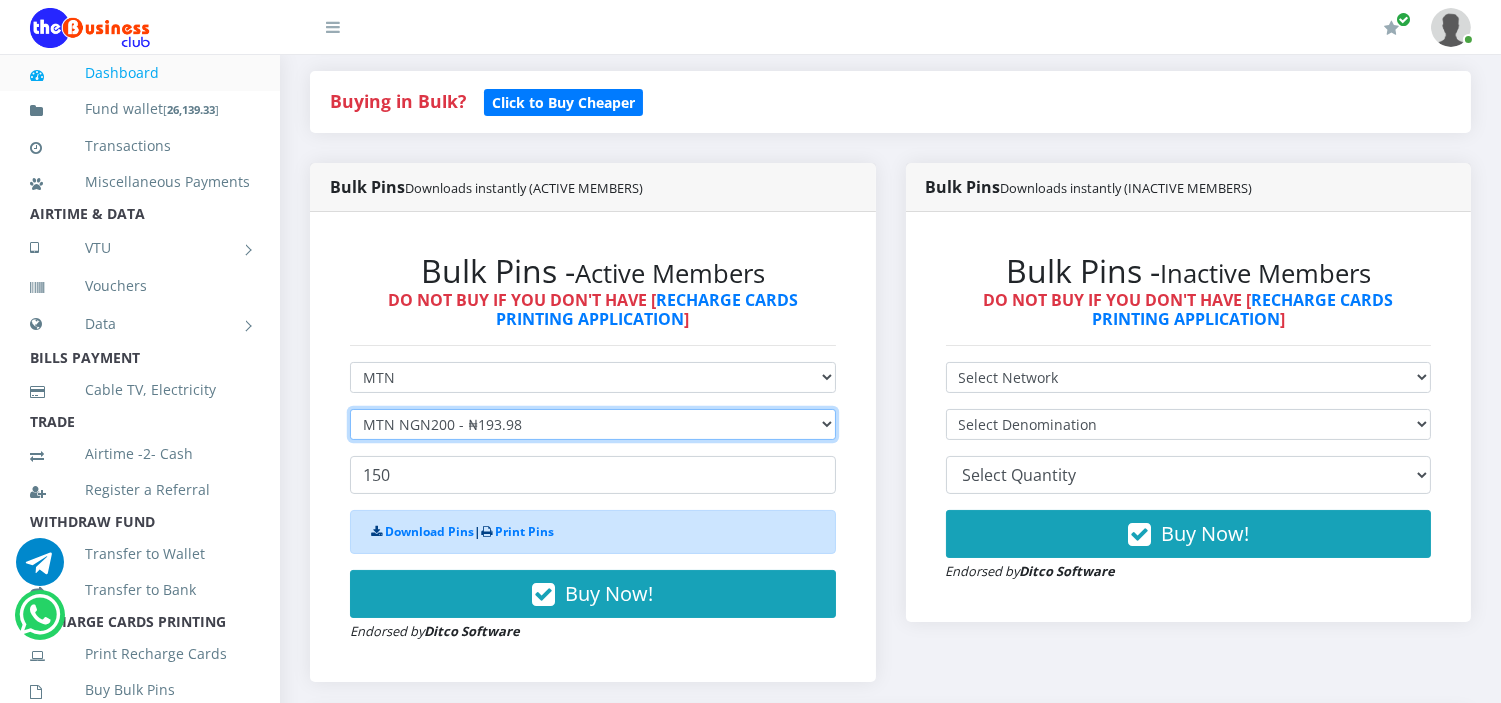 click on "Select Denomination MTN NGN100 - ₦96.99 MTN NGN200 - ₦193.98 MTN NGN400 - ₦387.96 MTN NGN500 - ₦484.95 MTN NGN1000 - ₦969.90 MTN NGN1500 - ₦1,454.85" at bounding box center [593, 424] 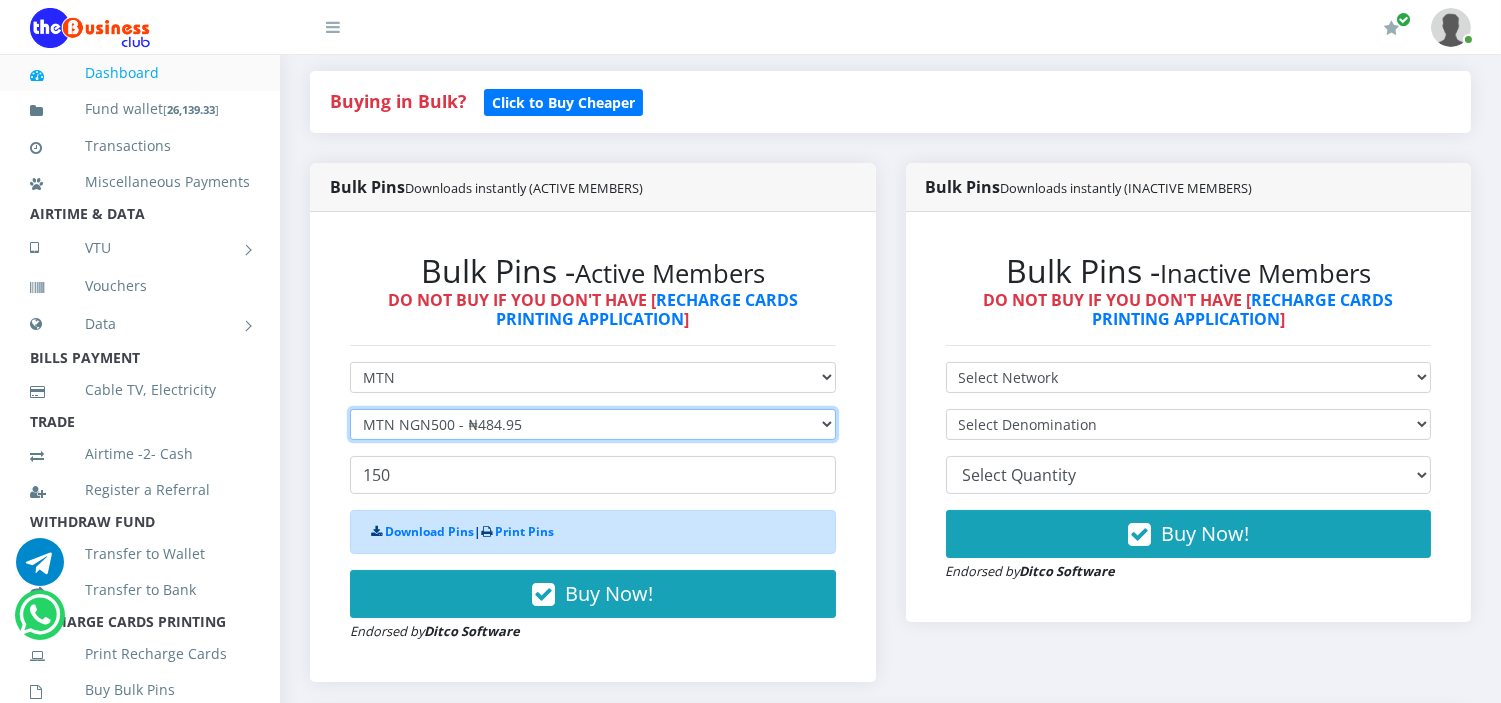 click on "Select Denomination MTN NGN100 - ₦96.99 MTN NGN200 - ₦193.98 MTN NGN400 - ₦387.96 MTN NGN500 - ₦484.95 MTN NGN1000 - ₦969.90 MTN NGN1500 - ₦1,454.85" at bounding box center (593, 424) 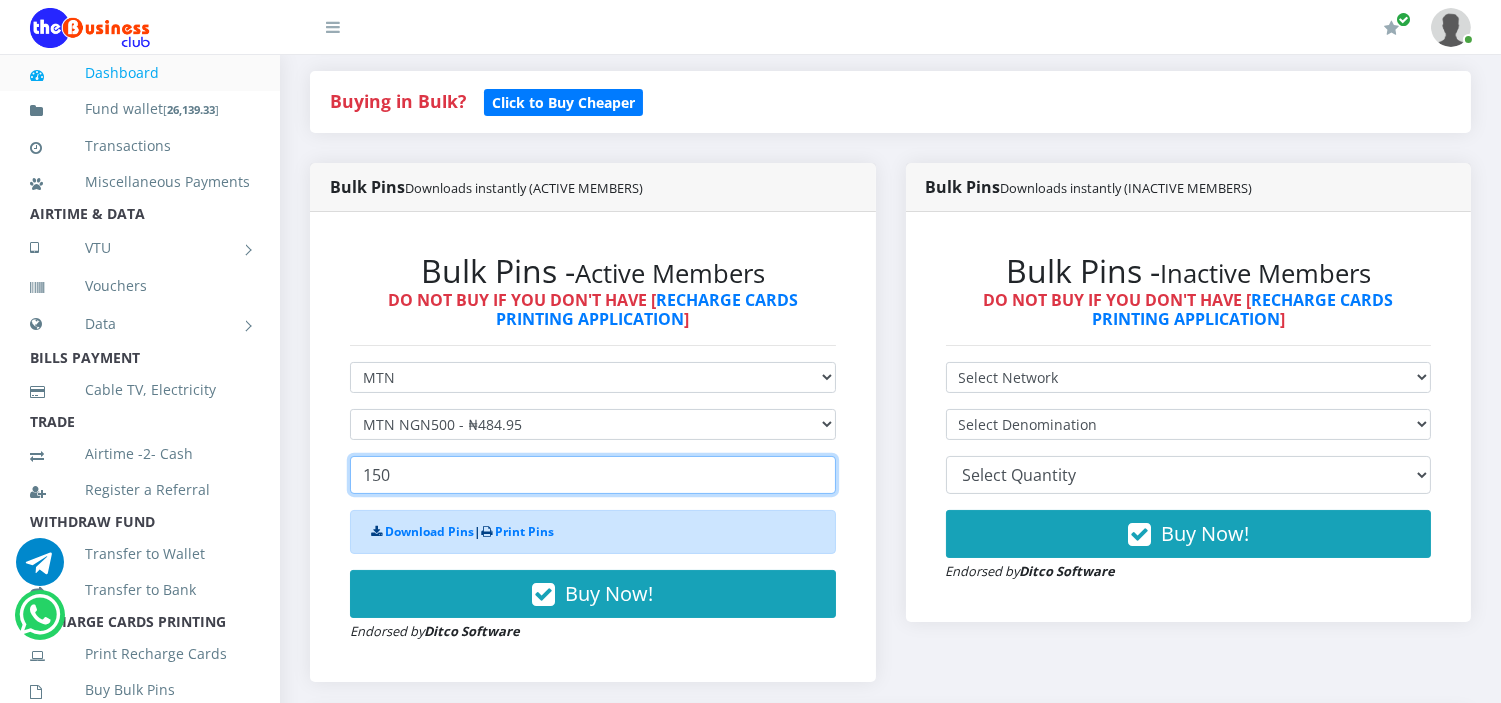 click on "150" at bounding box center (593, 475) 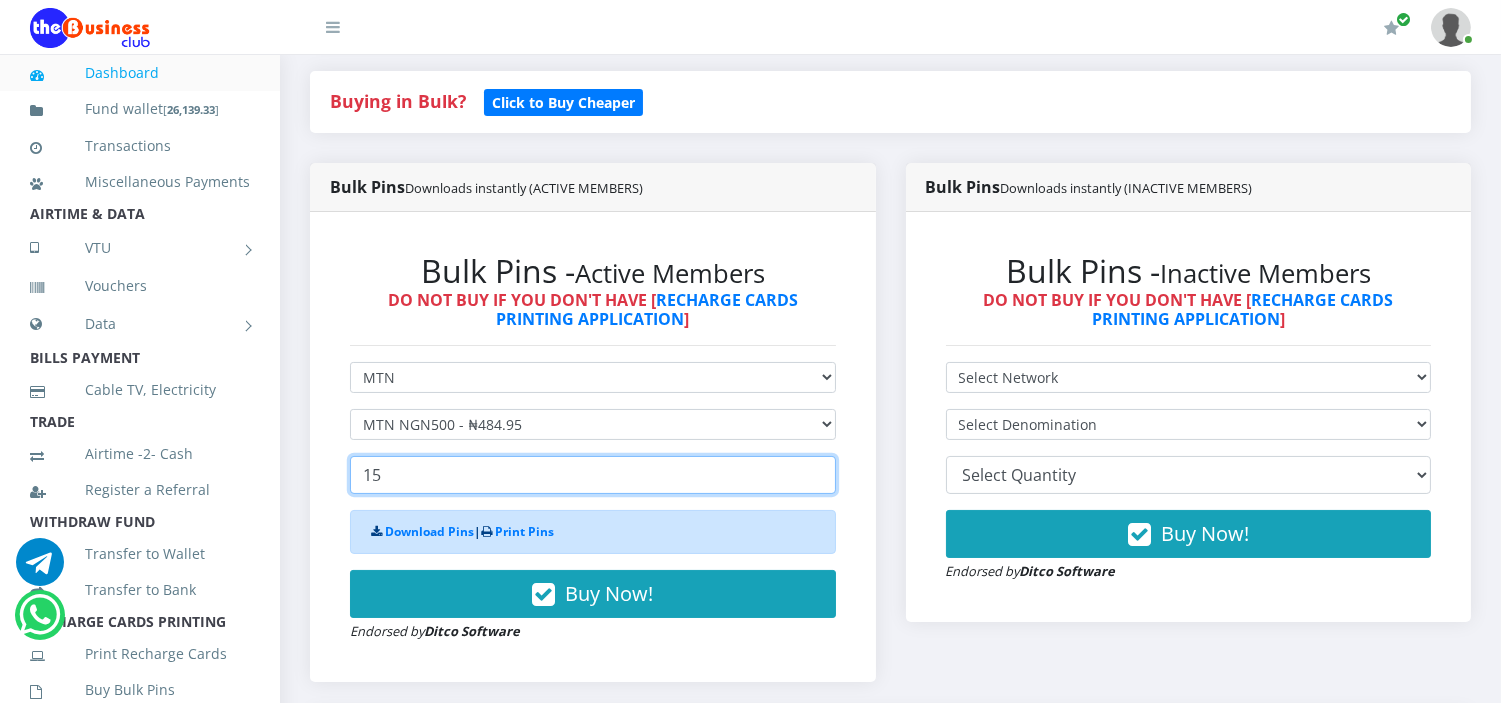 type on "1" 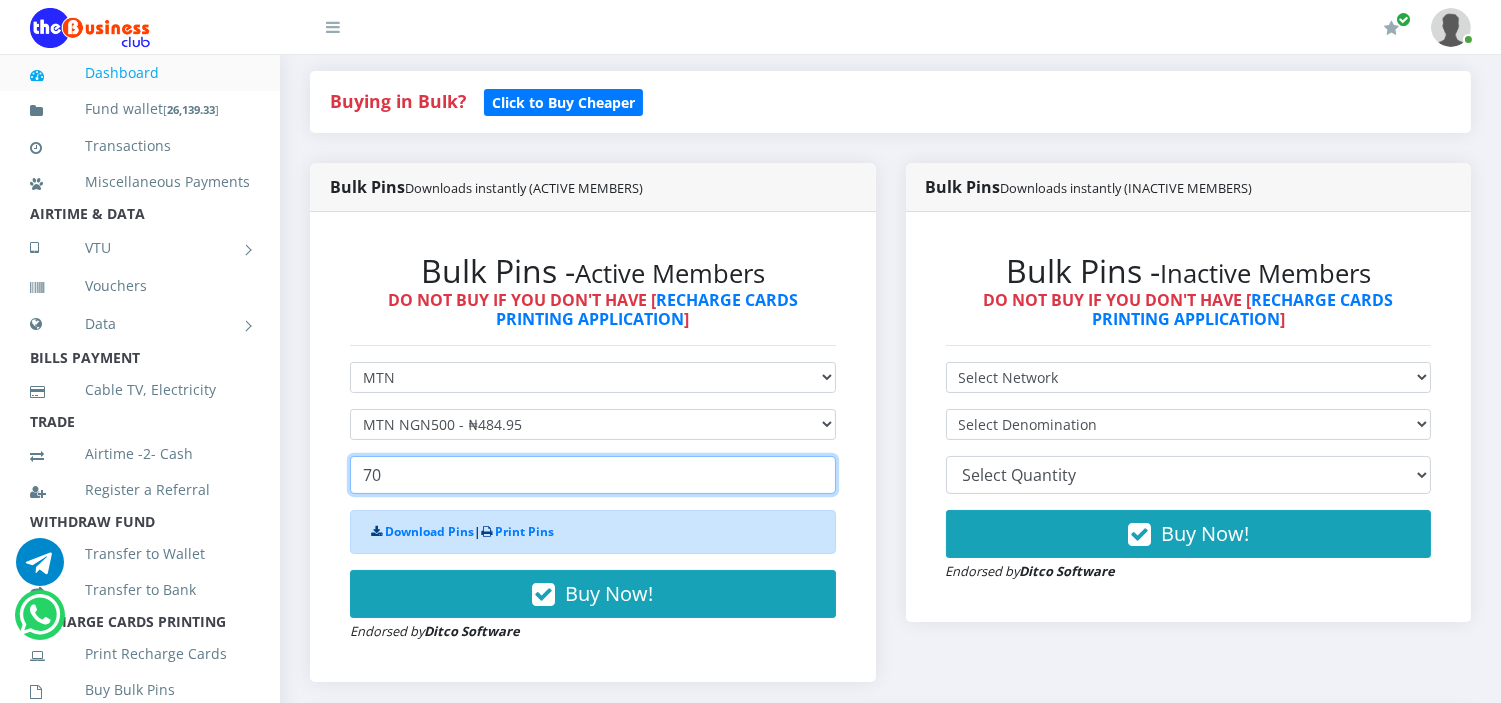 type on "70" 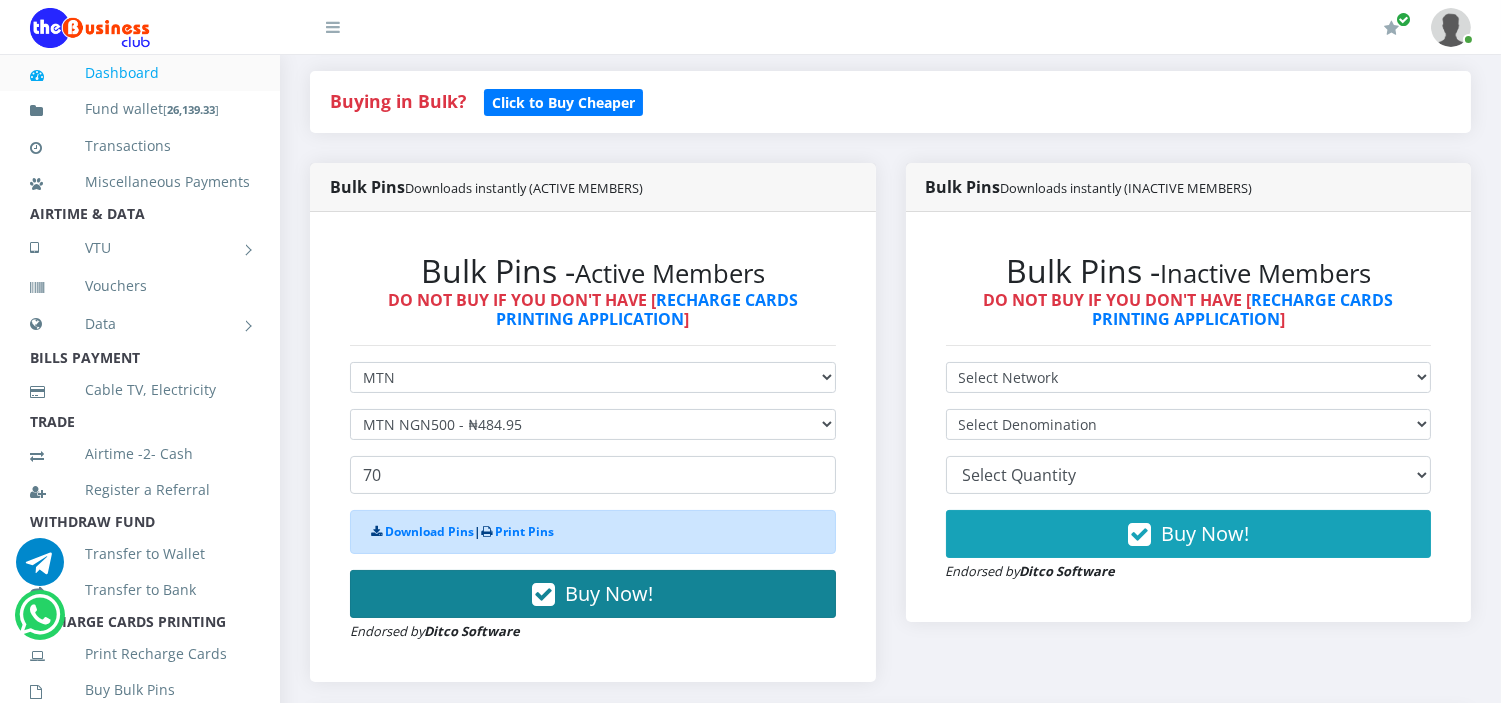 click on "Buy Now!" at bounding box center [593, 594] 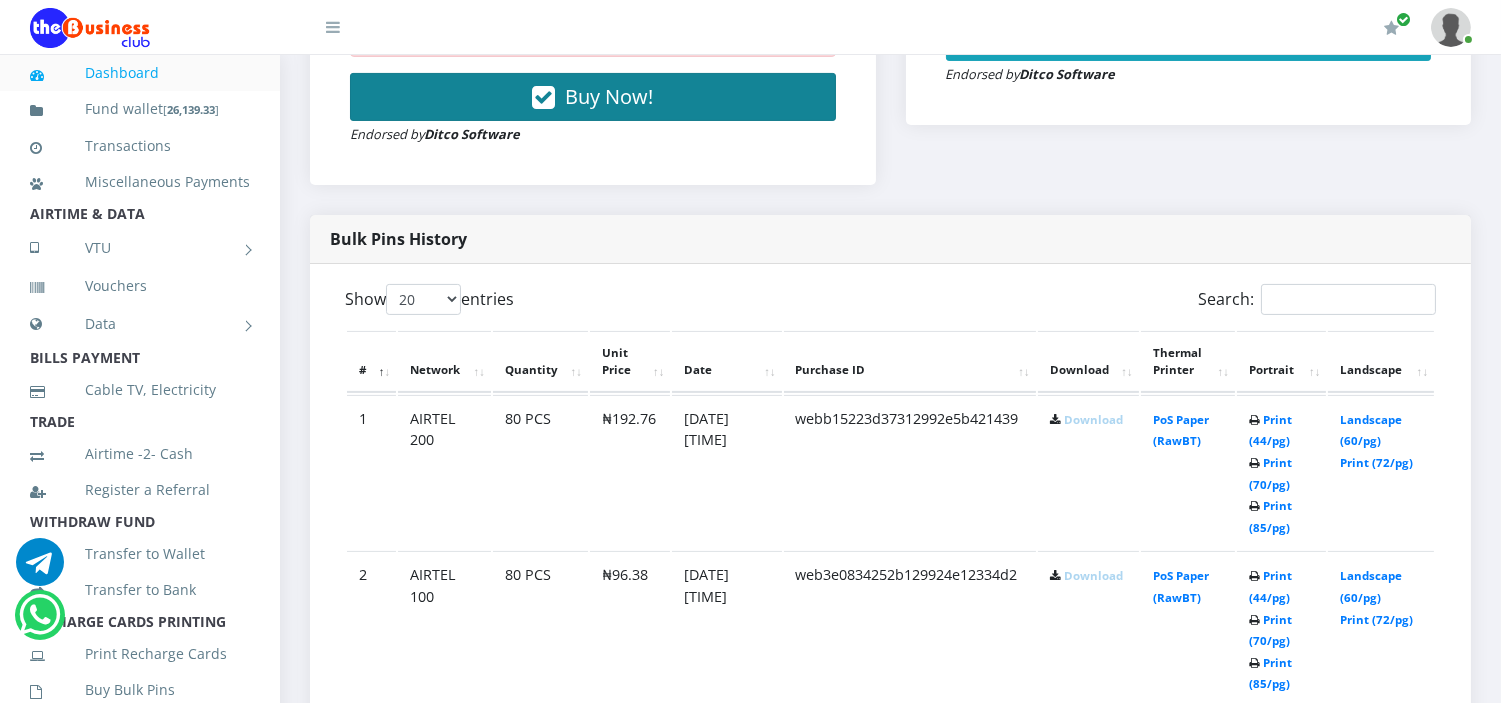 scroll, scrollTop: 1032, scrollLeft: 0, axis: vertical 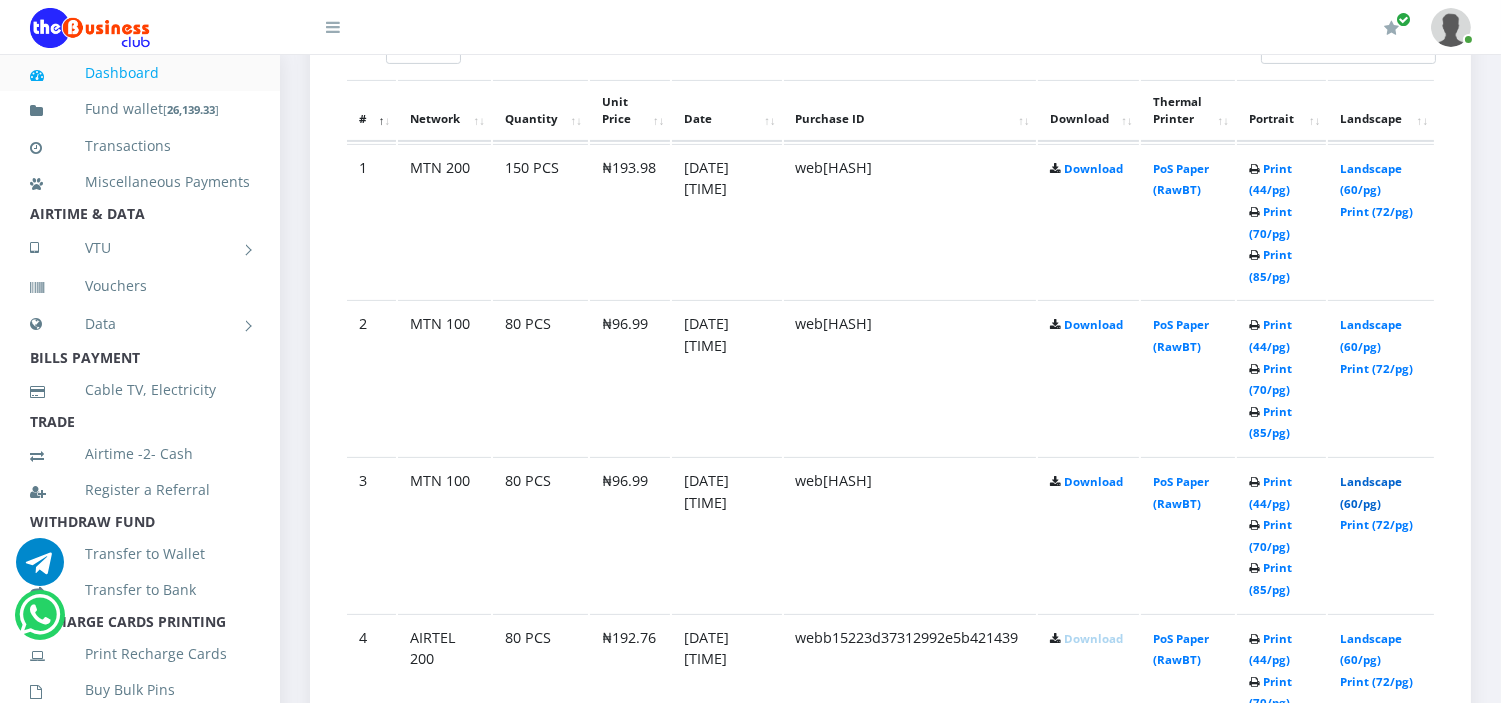 click on "Landscape (60/pg)" at bounding box center [1371, 492] 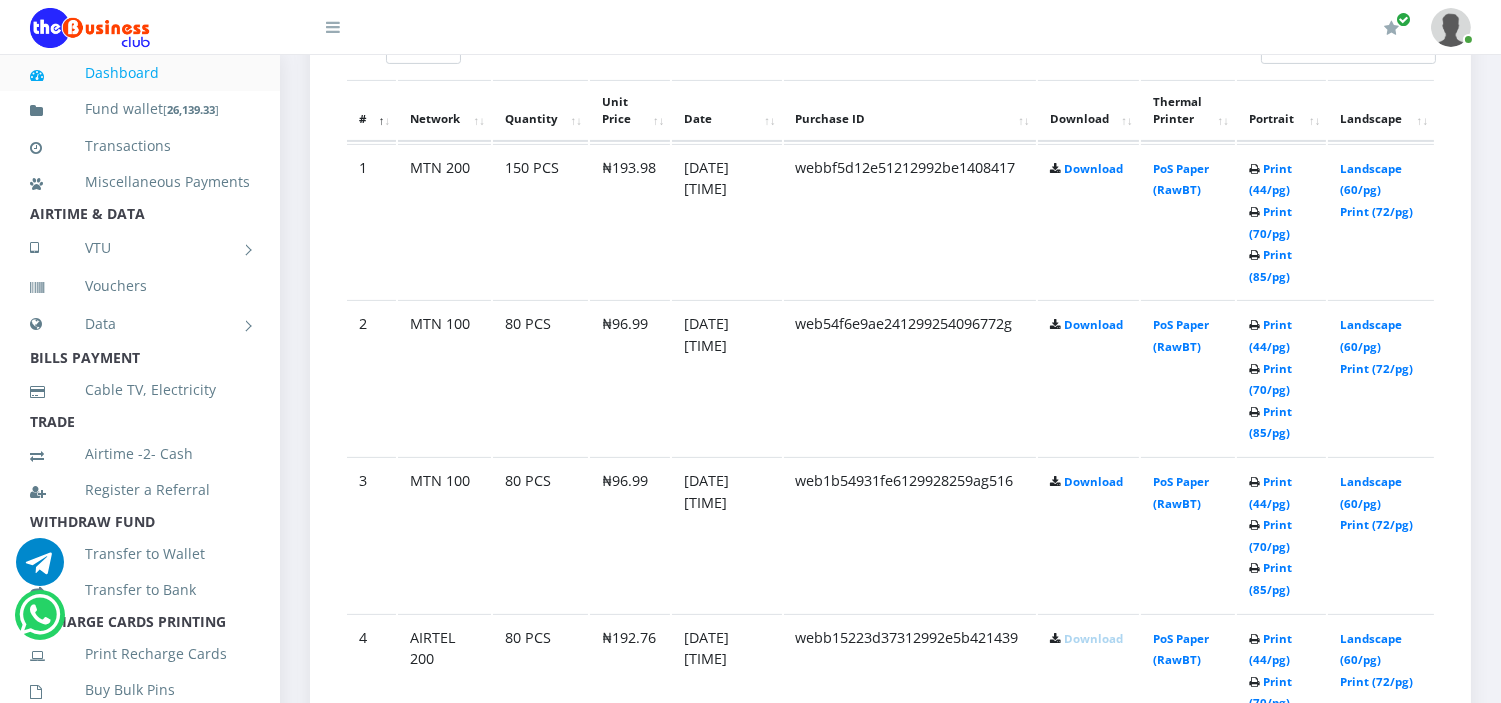 scroll, scrollTop: 0, scrollLeft: 0, axis: both 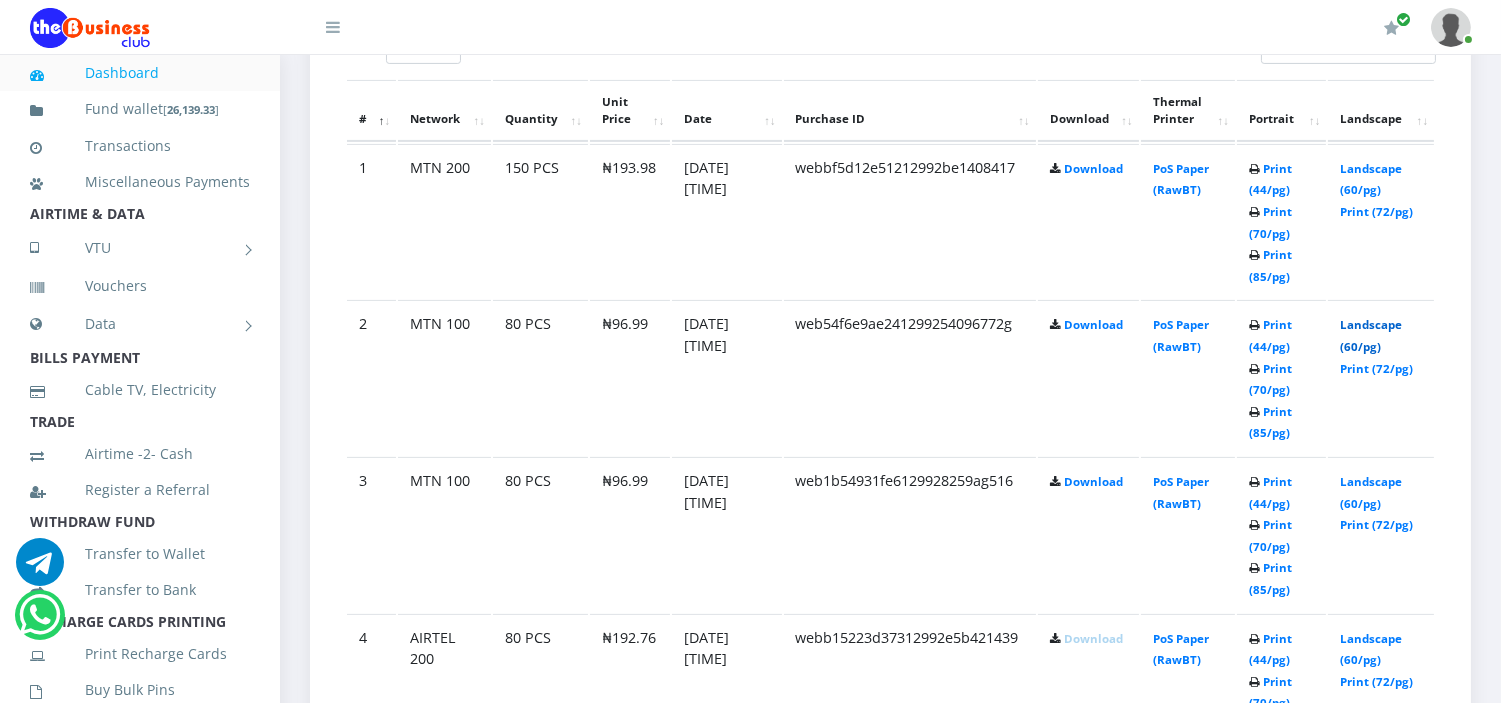 click on "Landscape (60/pg)" at bounding box center [1371, 335] 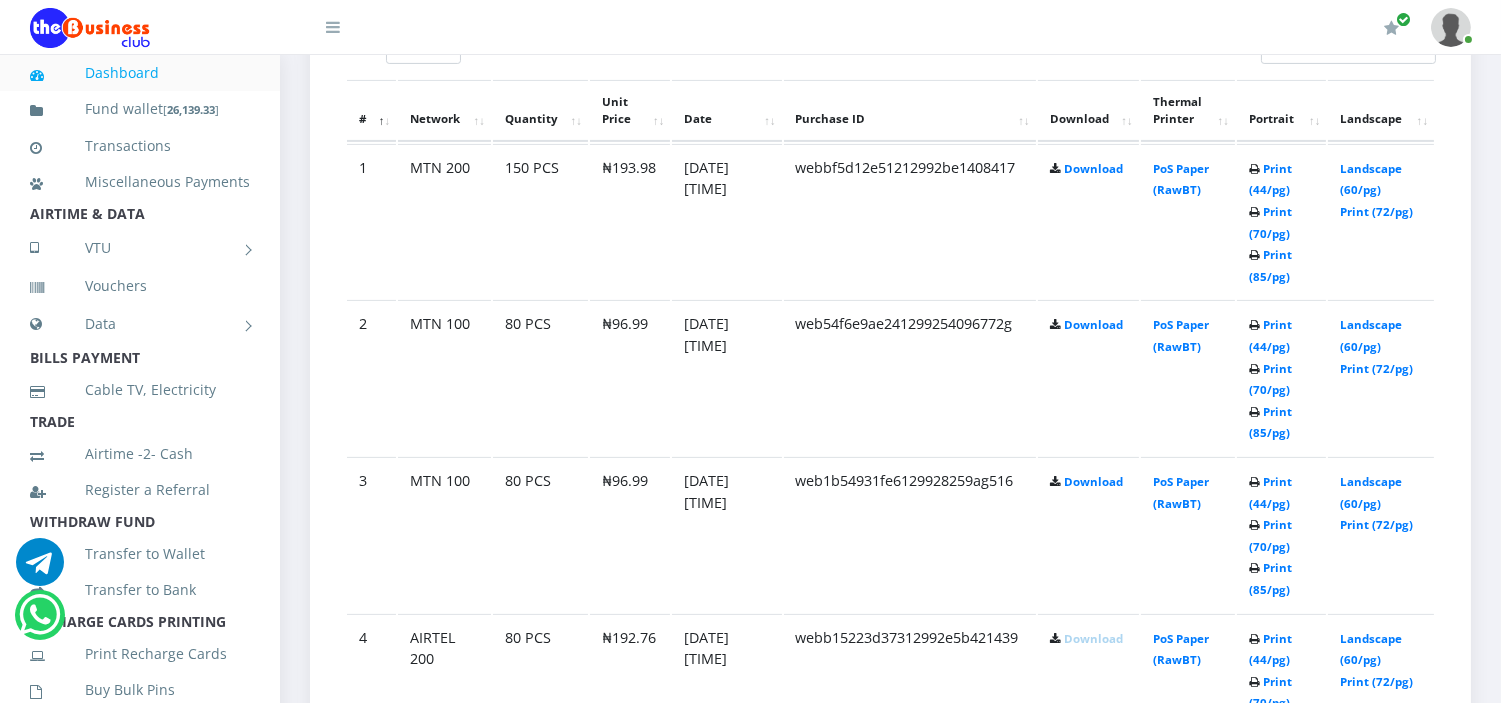scroll, scrollTop: 0, scrollLeft: 0, axis: both 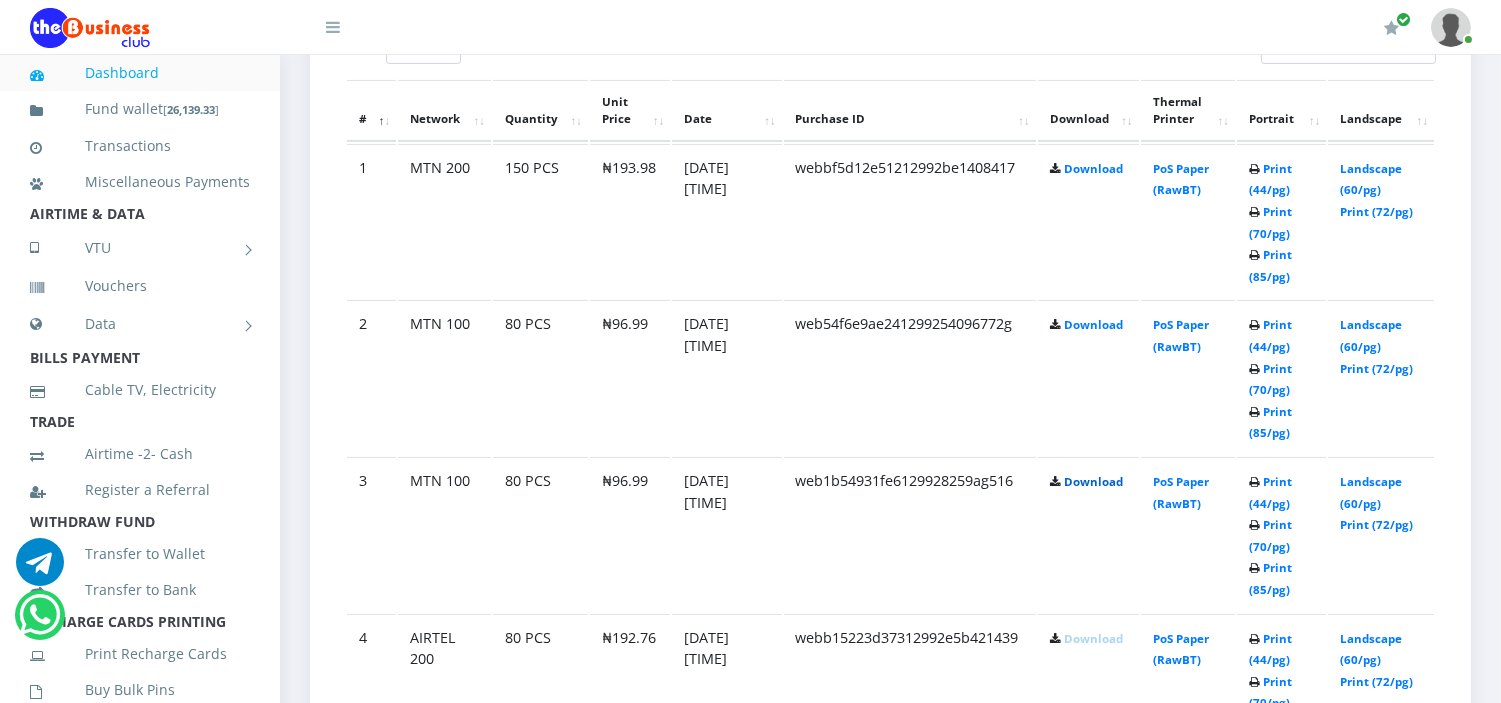 click on "Download" at bounding box center (1093, 481) 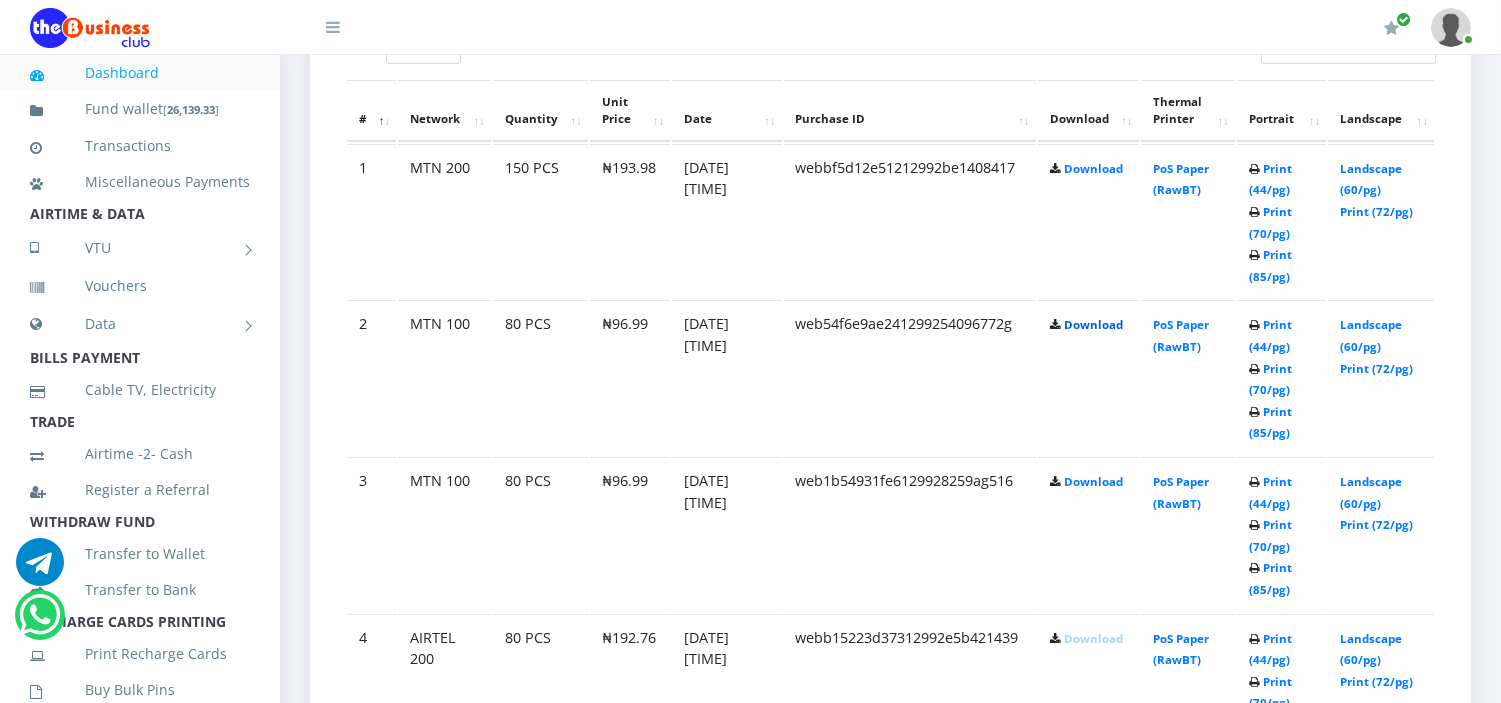 click on "Download" at bounding box center (1093, 324) 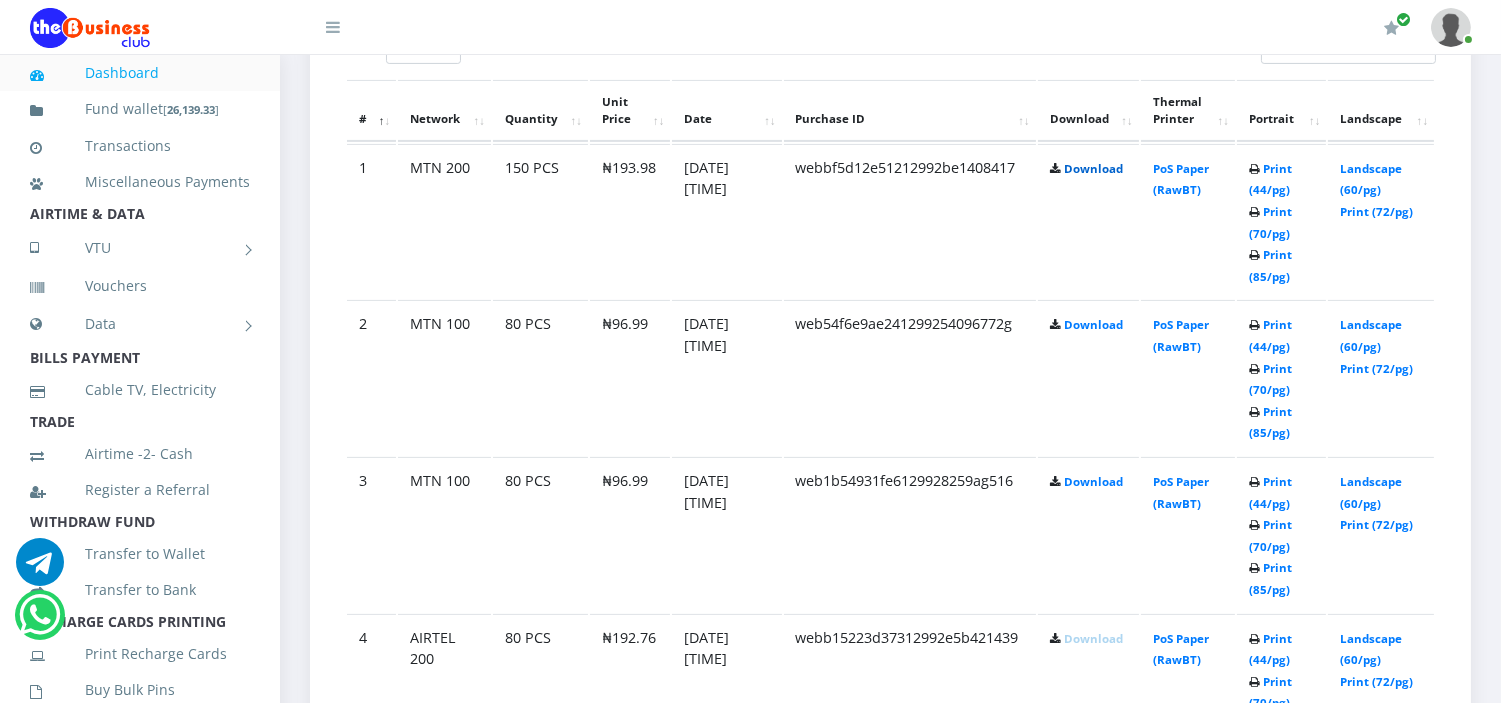click on "Download" at bounding box center [1093, 168] 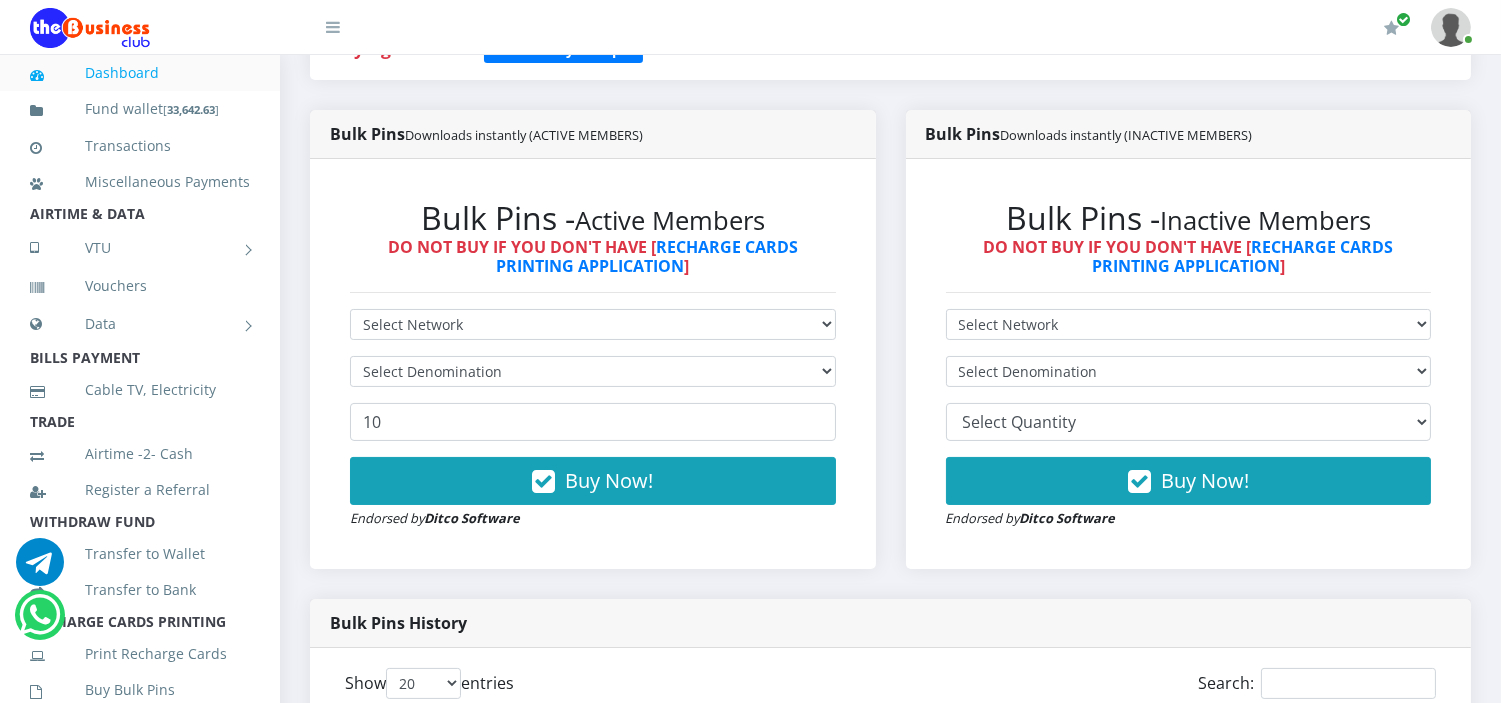 scroll, scrollTop: 457, scrollLeft: 0, axis: vertical 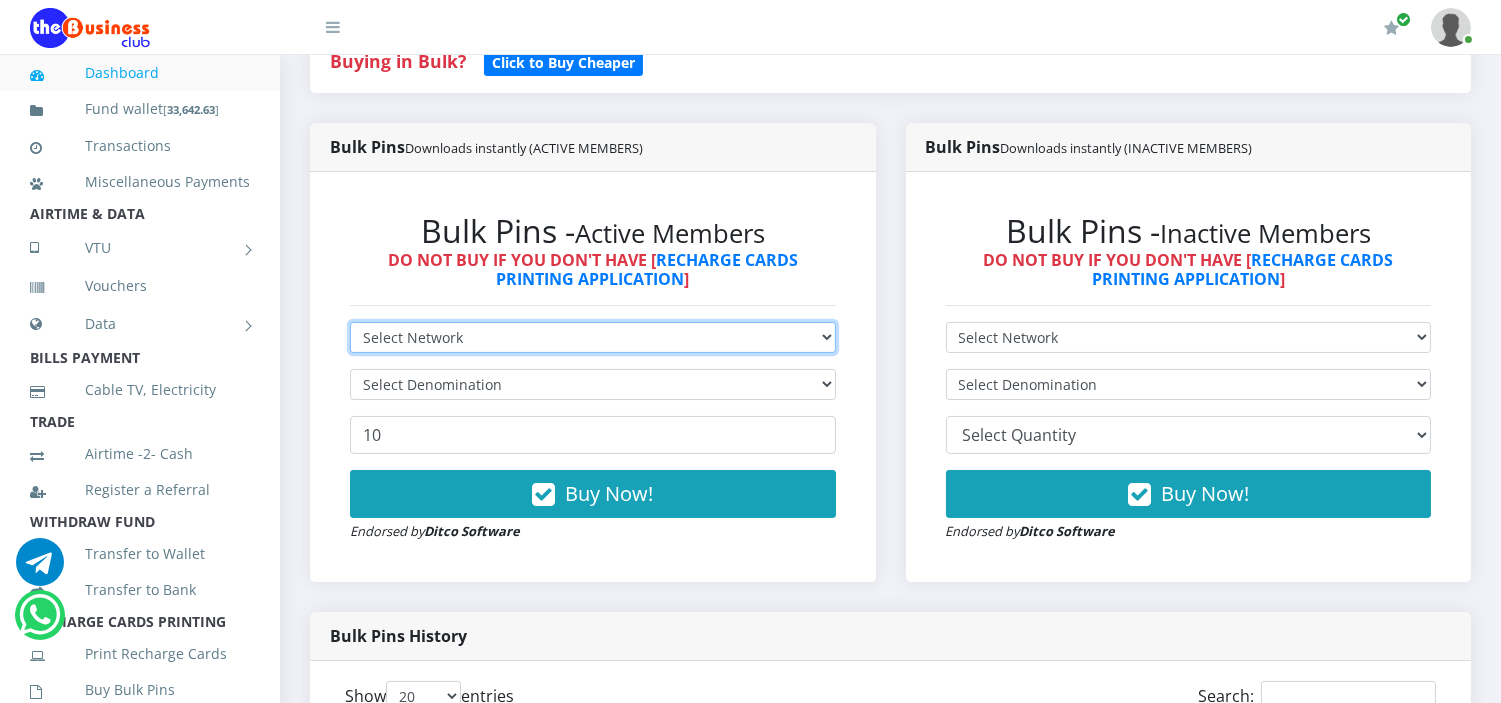 click on "Select Network
MTN
Globacom
9Mobile
Airtel" at bounding box center [593, 337] 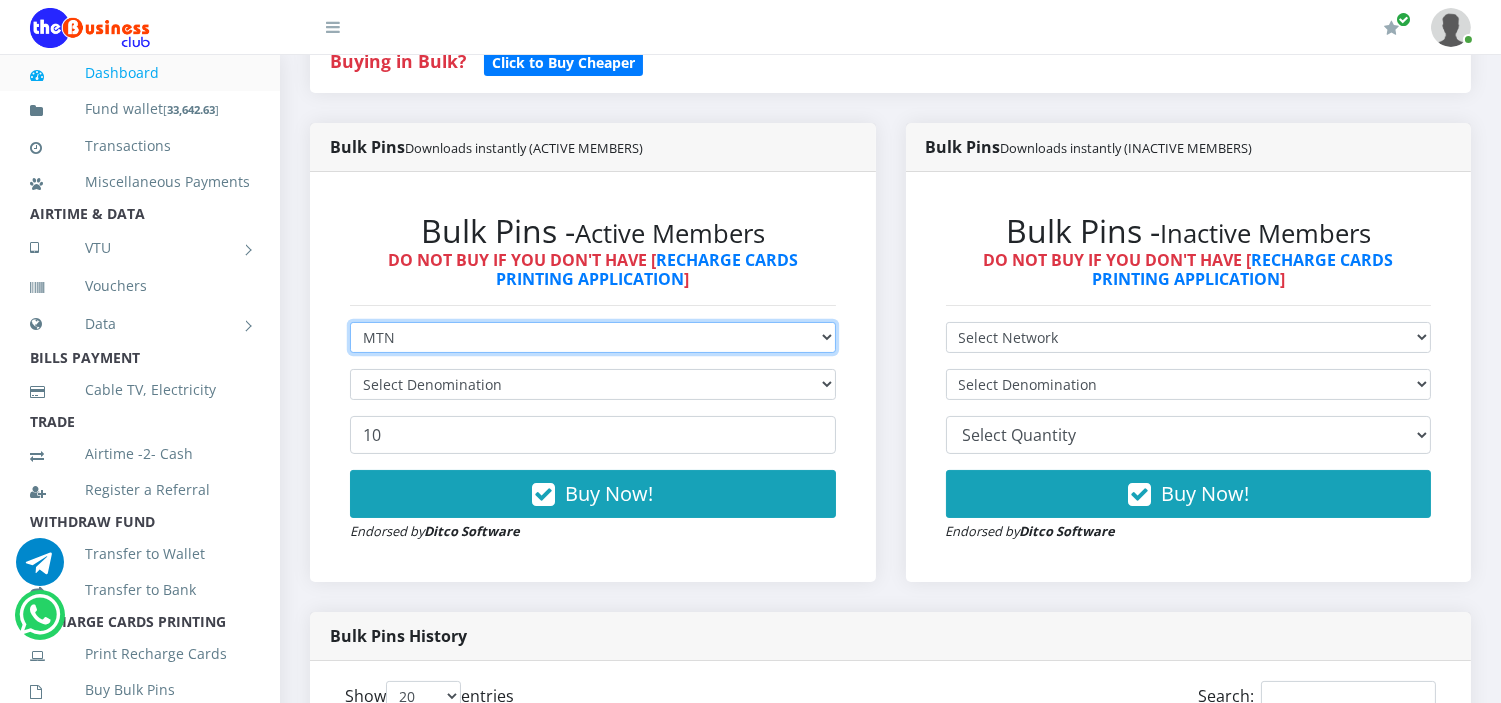 click on "Select Network
MTN
Globacom
9Mobile
Airtel" at bounding box center [593, 337] 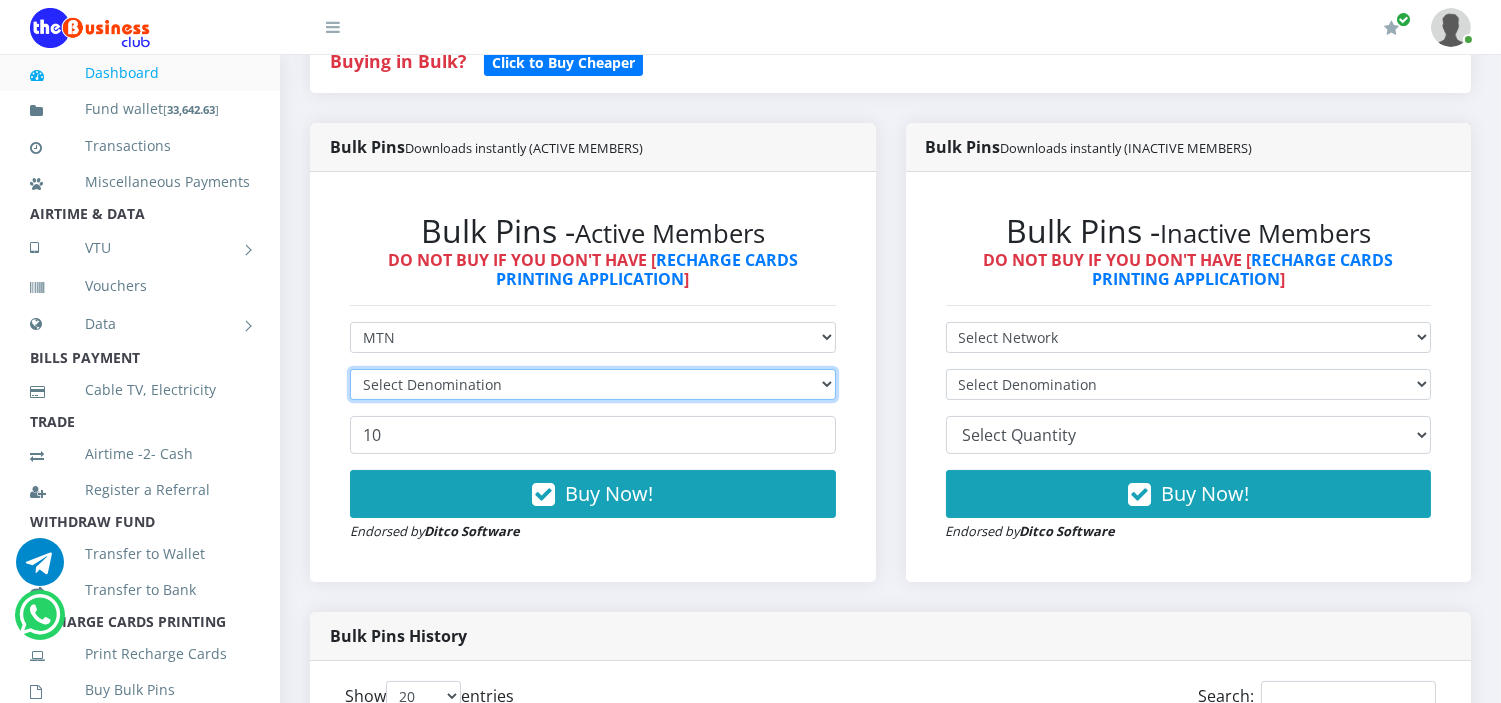 click on "Select Denomination" at bounding box center (593, 384) 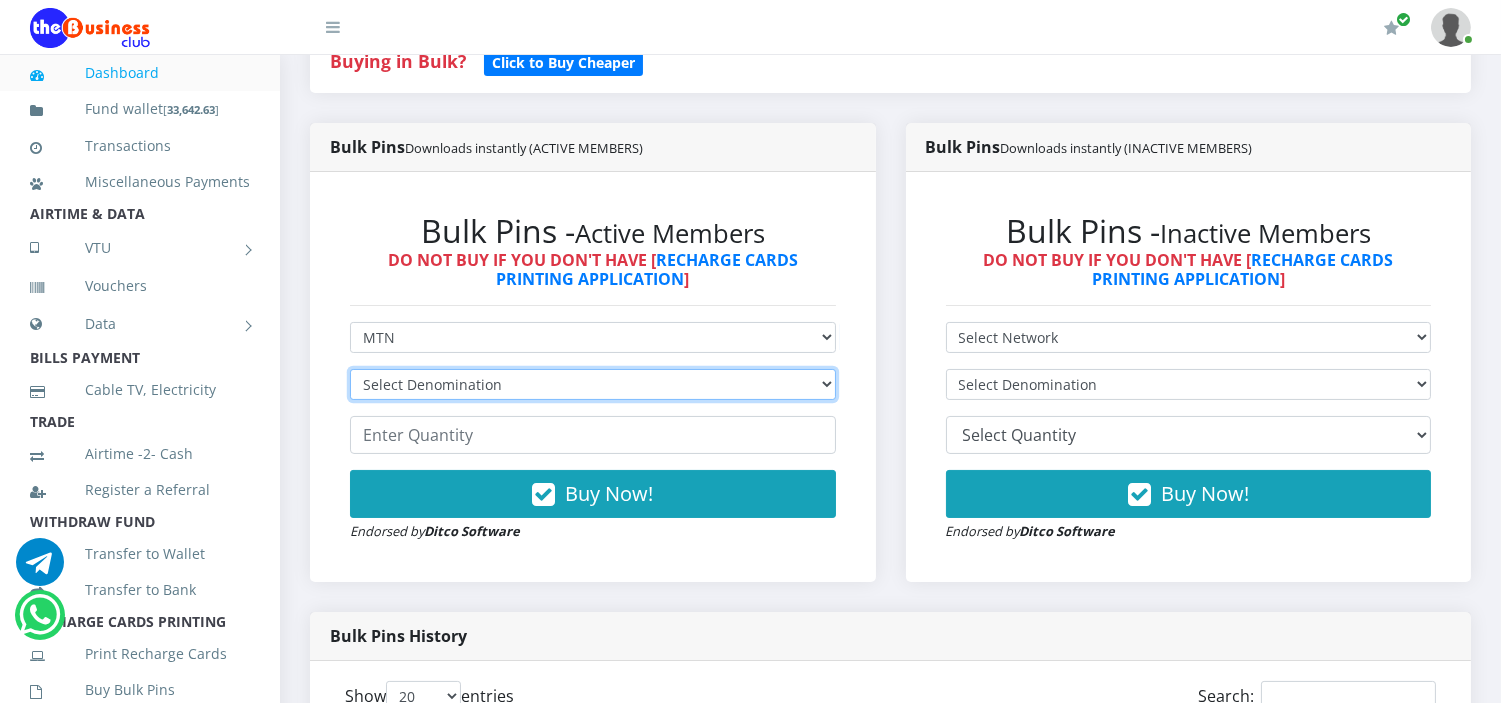 click on "Select Denomination MTN NGN100 - ₦96.99 MTN NGN200 - ₦193.98 MTN NGN400 - ₦387.96 MTN NGN500 - ₦484.95 MTN NGN1000 - ₦969.90 MTN NGN1500 - ₦1,454.85" at bounding box center (593, 384) 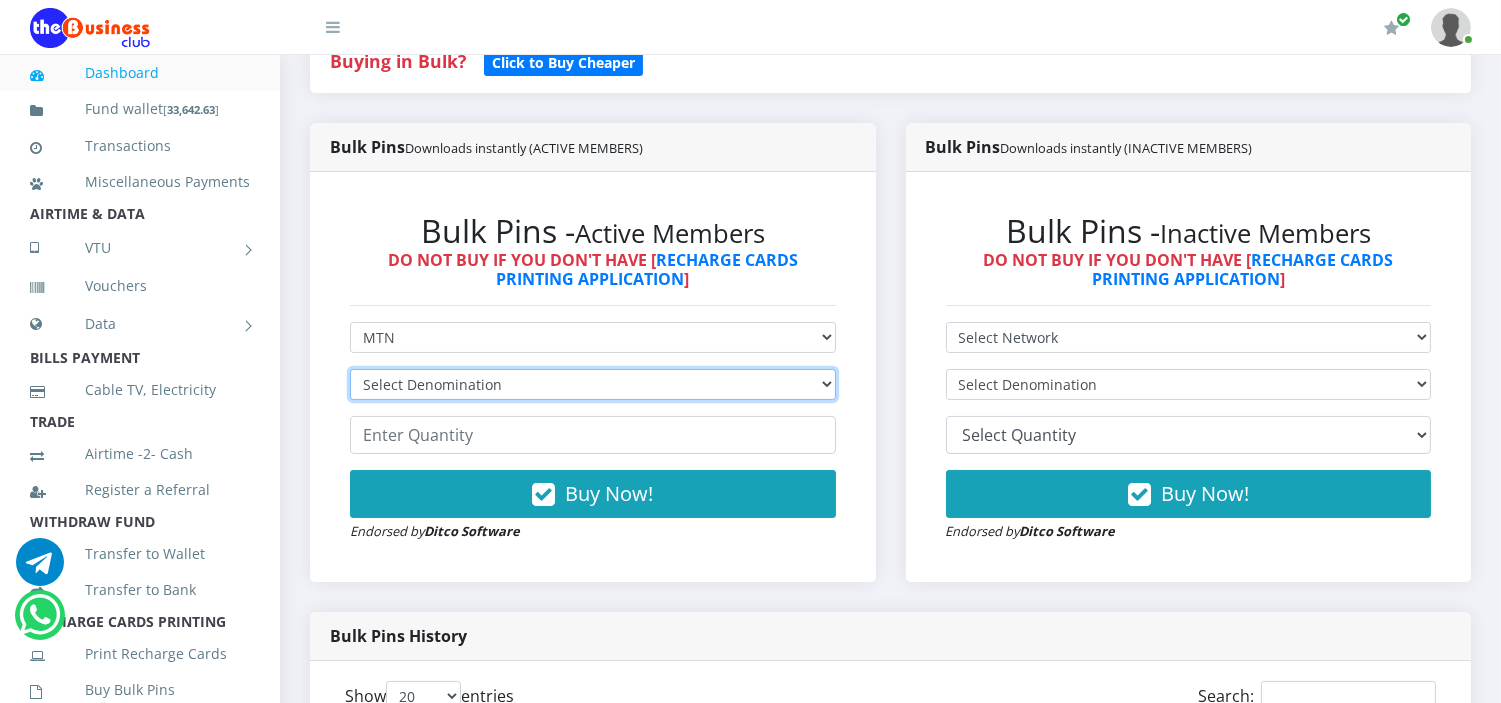 select on "484.95-500" 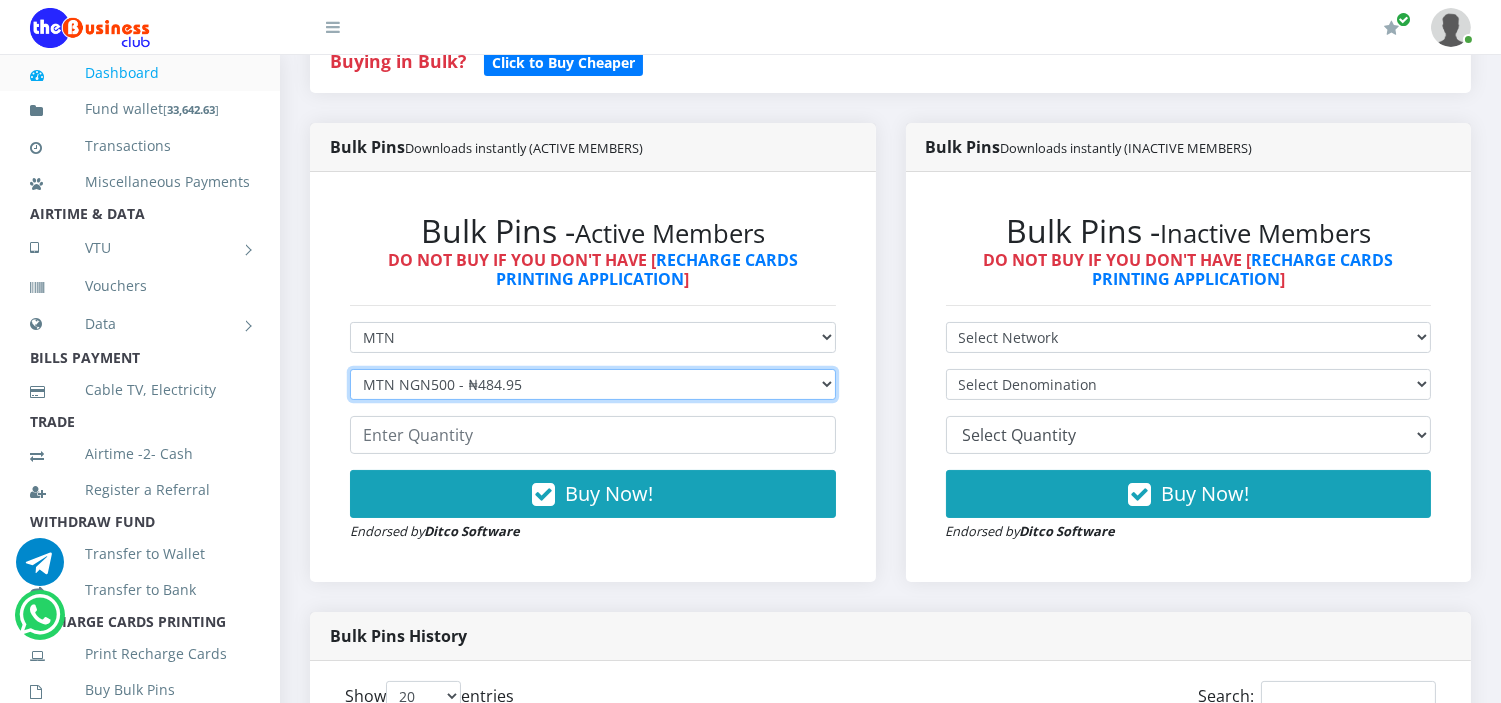 click on "Select Denomination MTN NGN100 - ₦96.99 MTN NGN200 - ₦193.98 MTN NGN400 - ₦387.96 MTN NGN500 - ₦484.95 MTN NGN1000 - ₦969.90 MTN NGN1500 - ₦1,454.85" at bounding box center [593, 384] 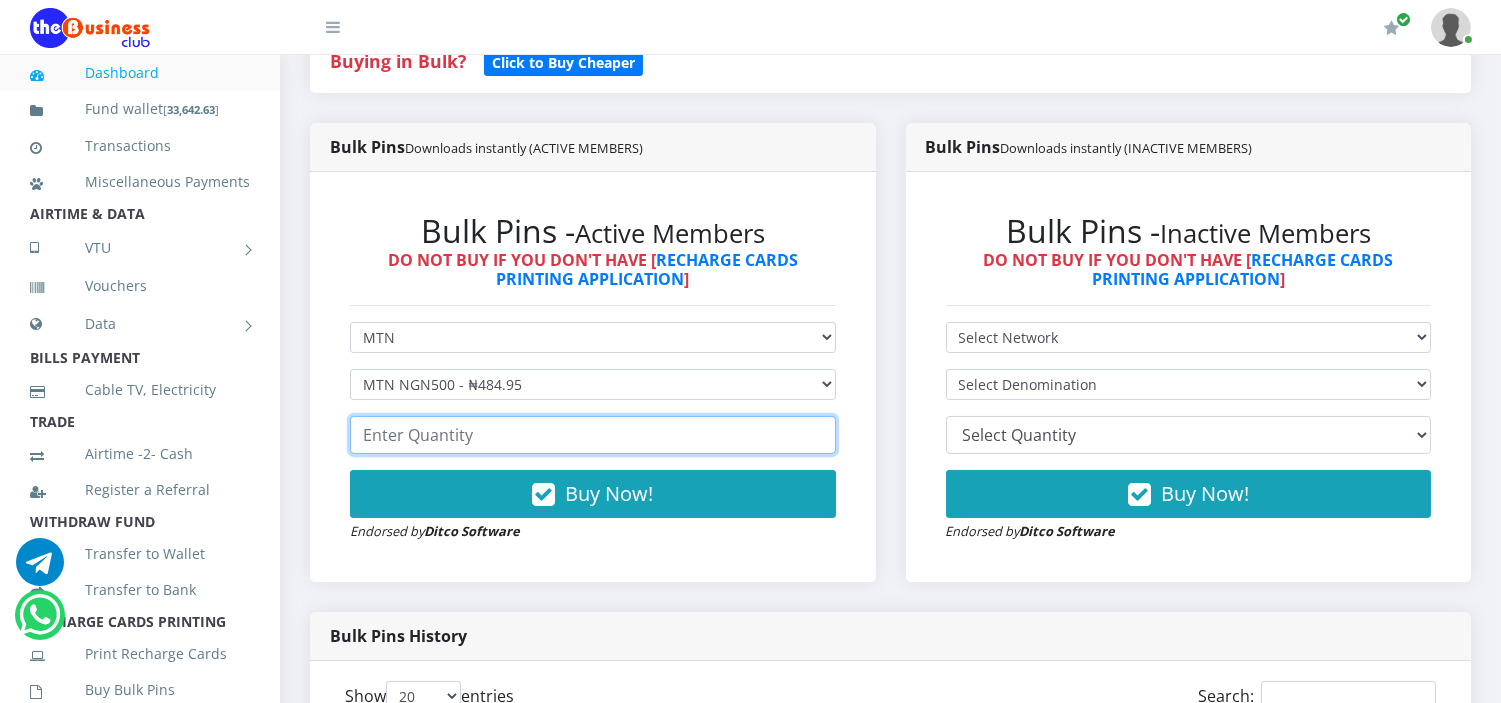 click at bounding box center (593, 435) 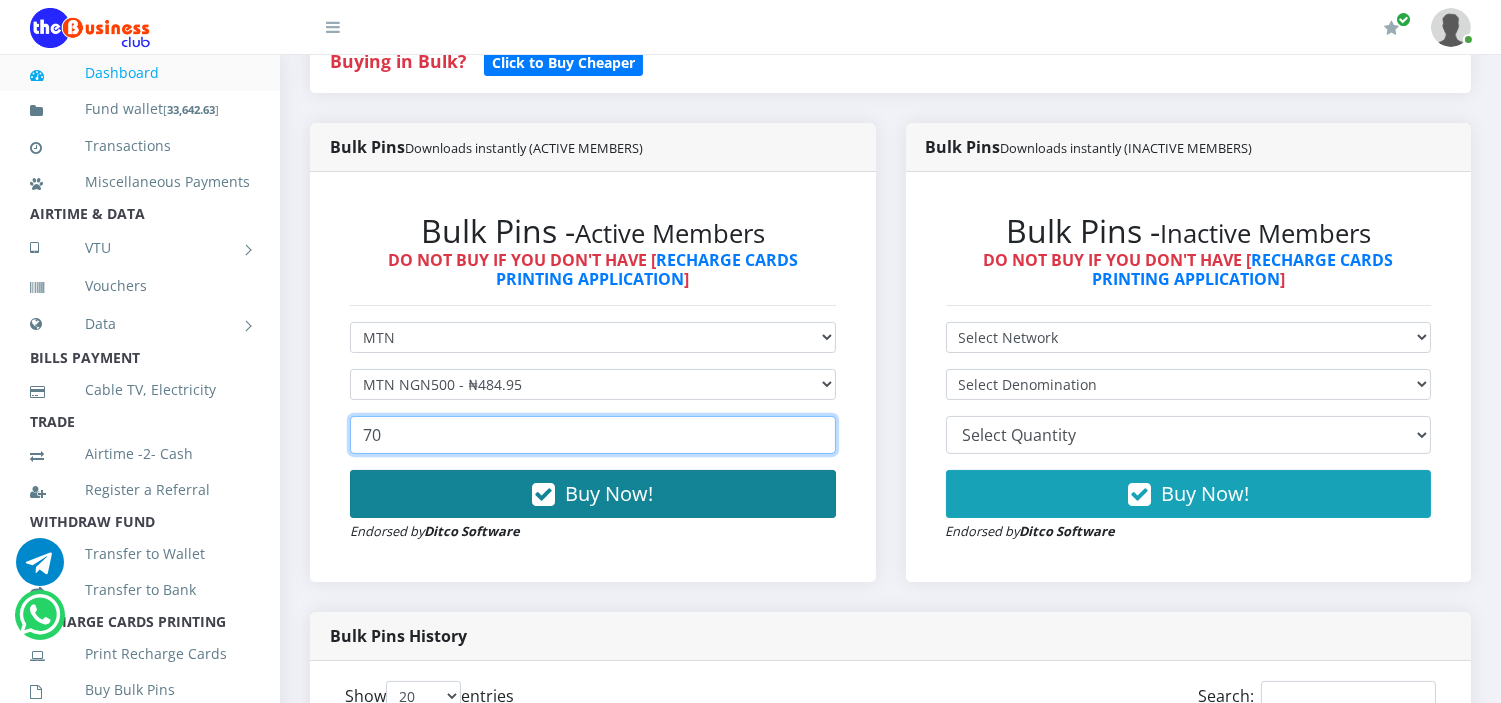 type on "70" 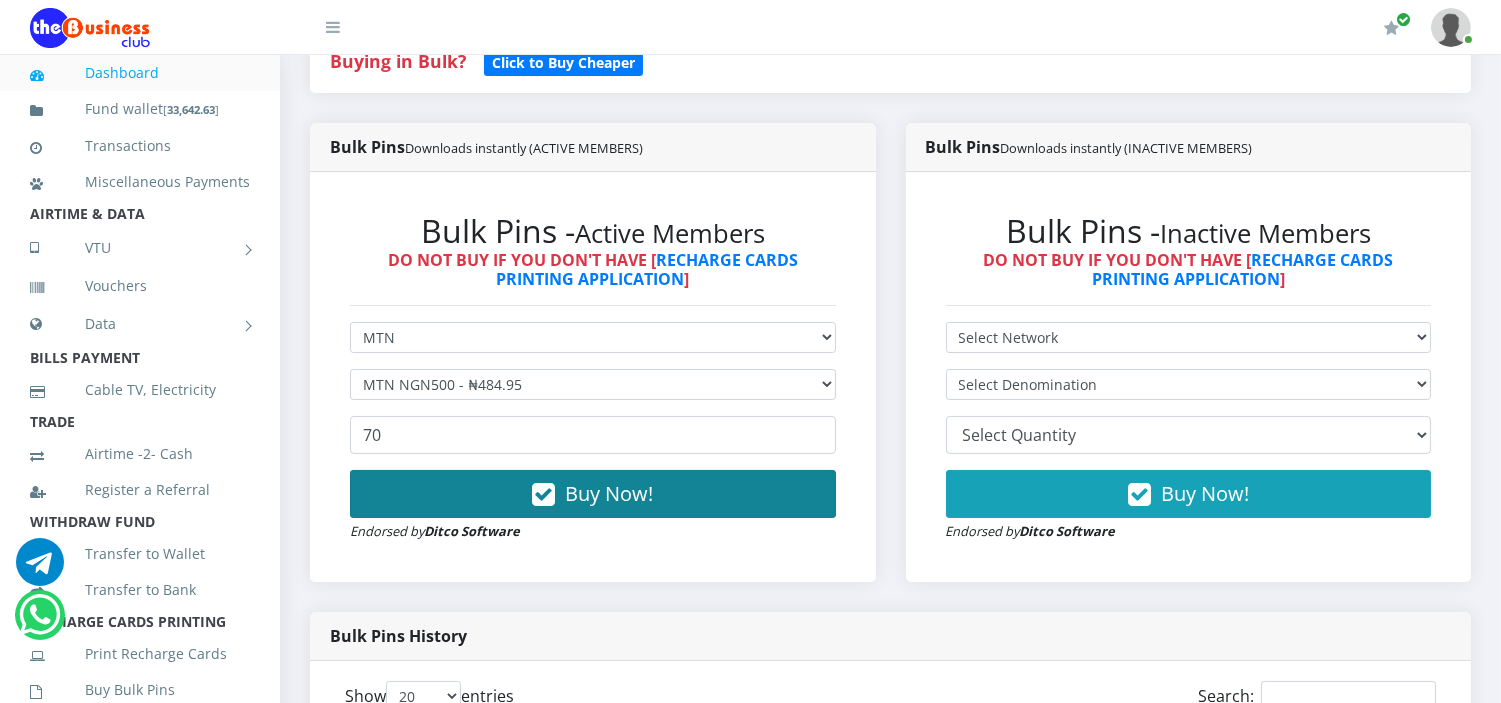 click on "Buy Now!" at bounding box center [593, 494] 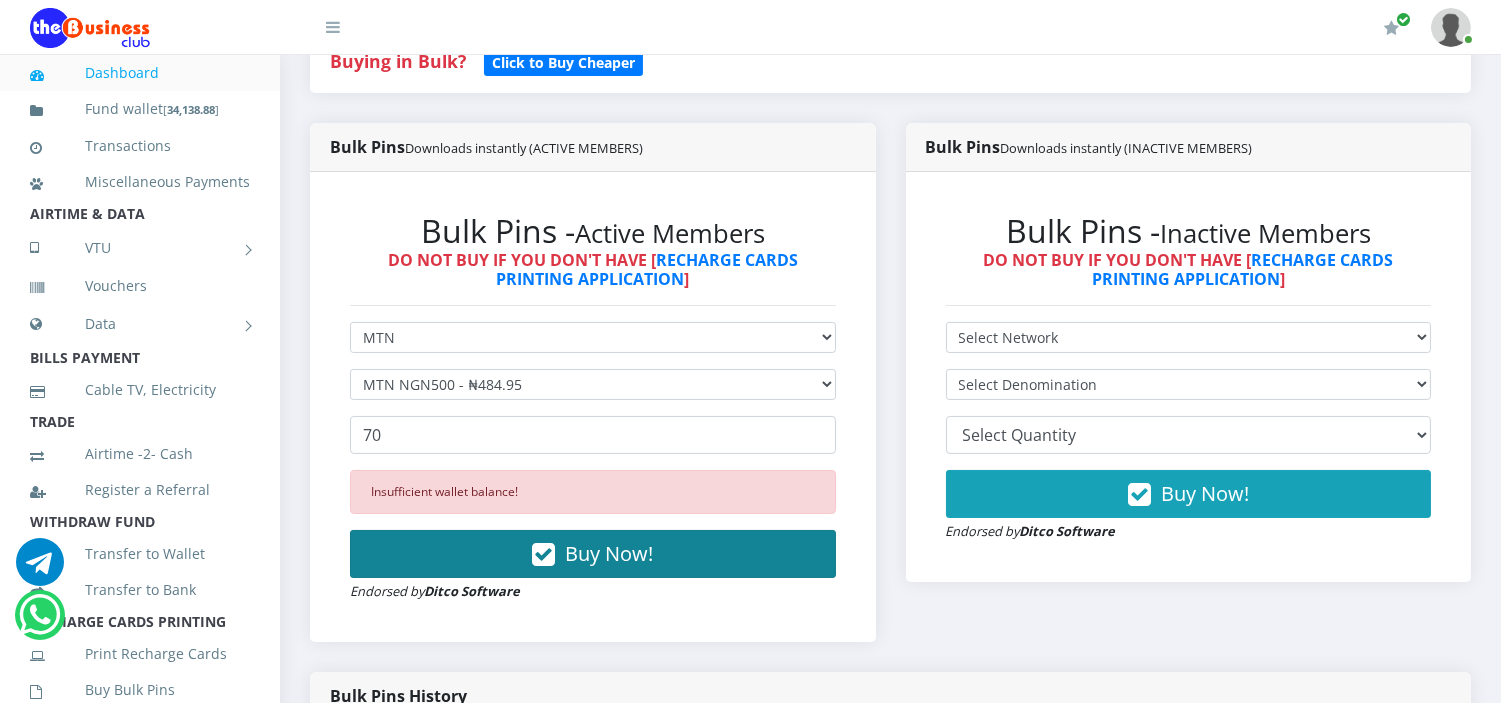 click on "Buy Now!" at bounding box center [593, 554] 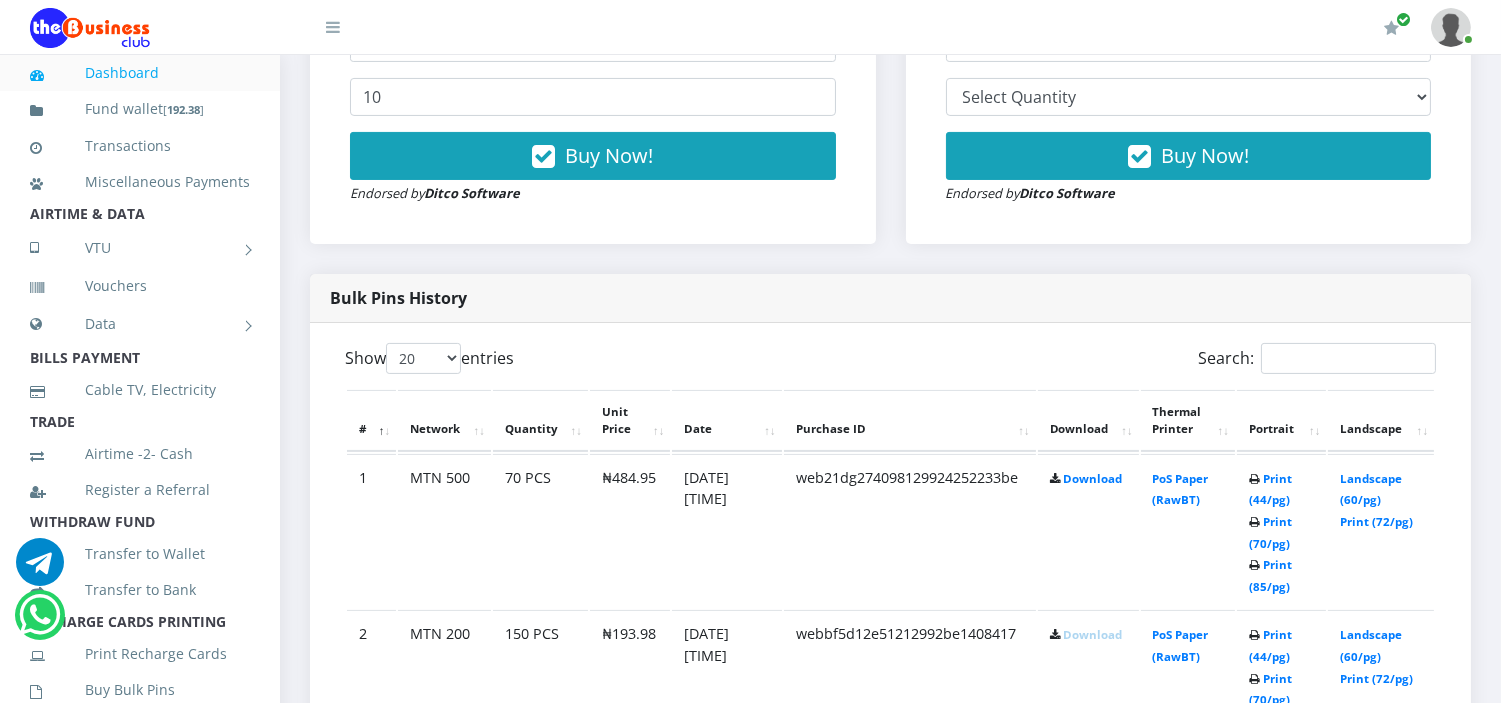 scroll, scrollTop: 801, scrollLeft: 0, axis: vertical 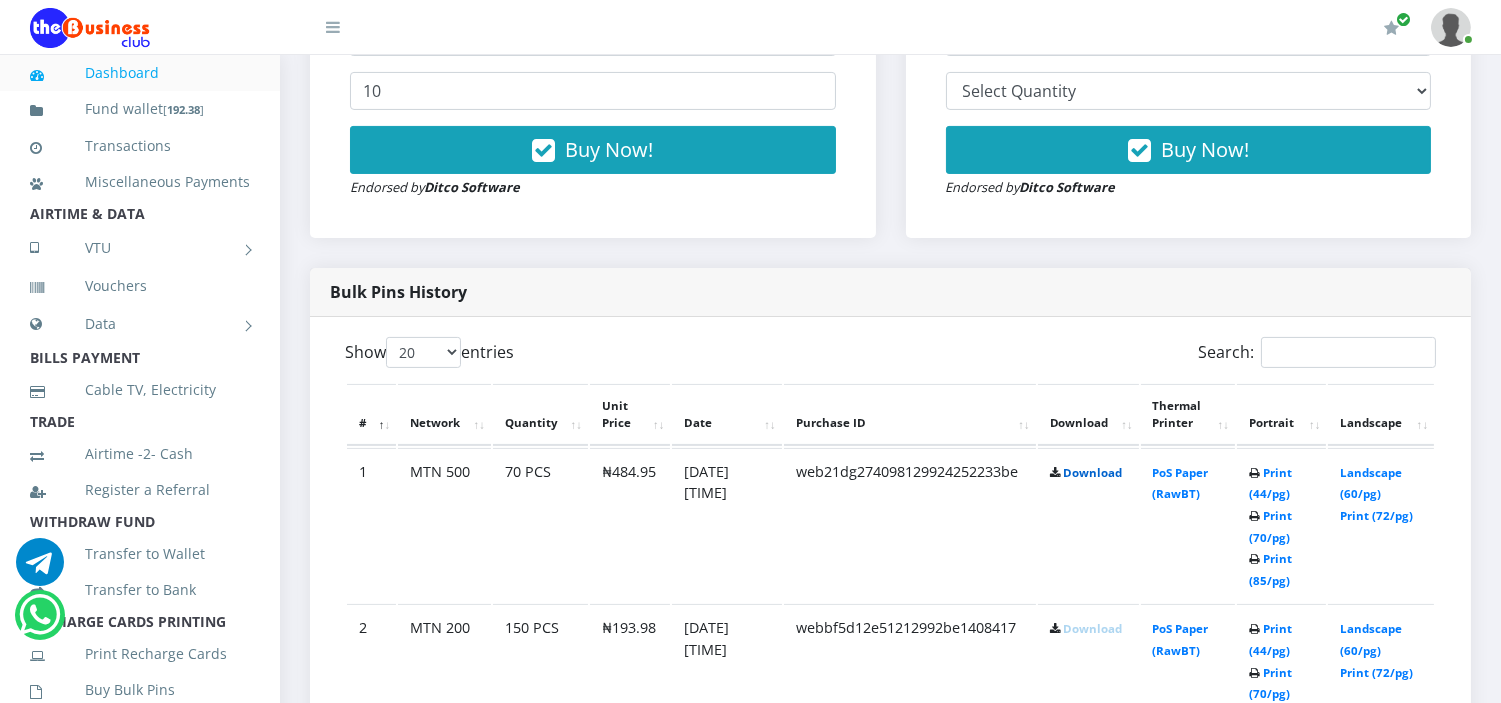 click on "Download" at bounding box center (1093, 472) 